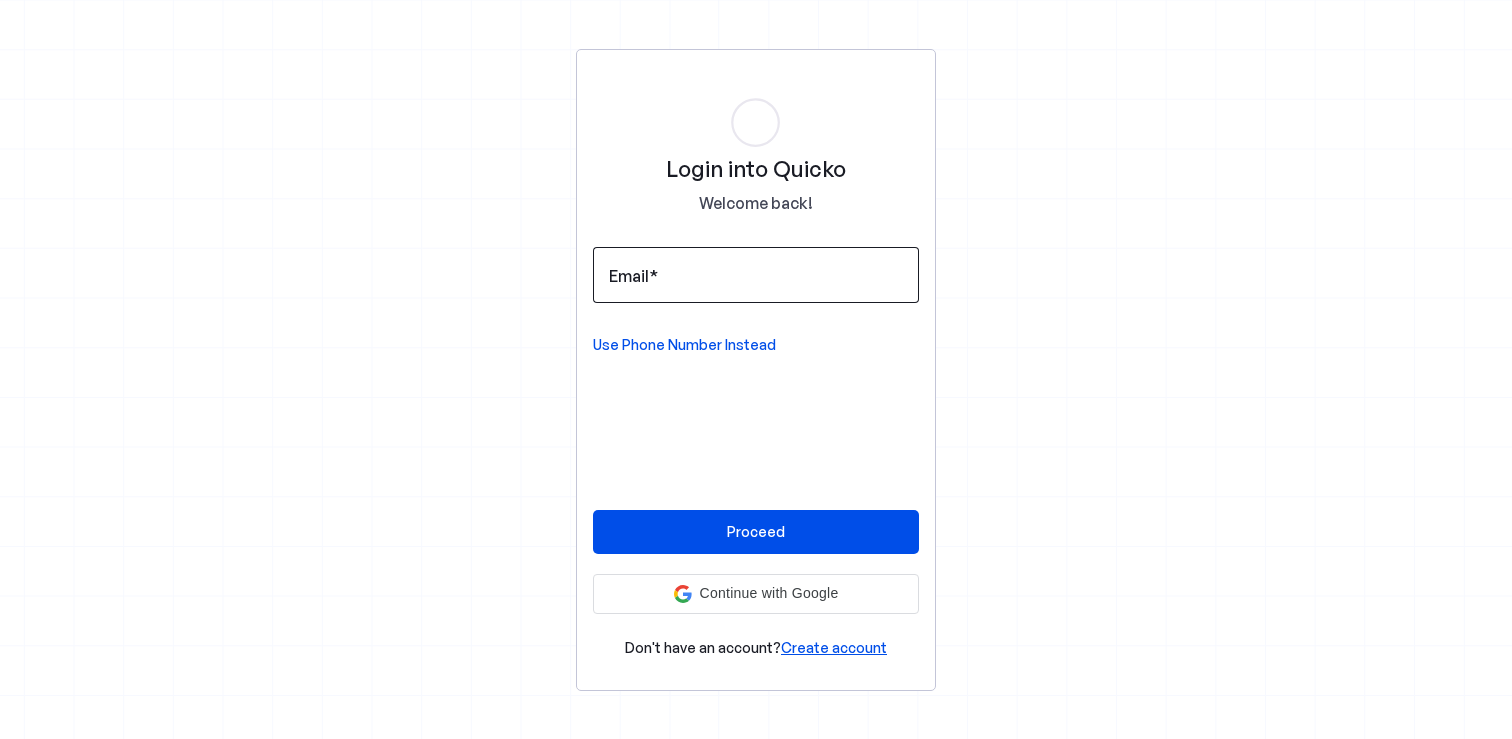 scroll, scrollTop: 0, scrollLeft: 0, axis: both 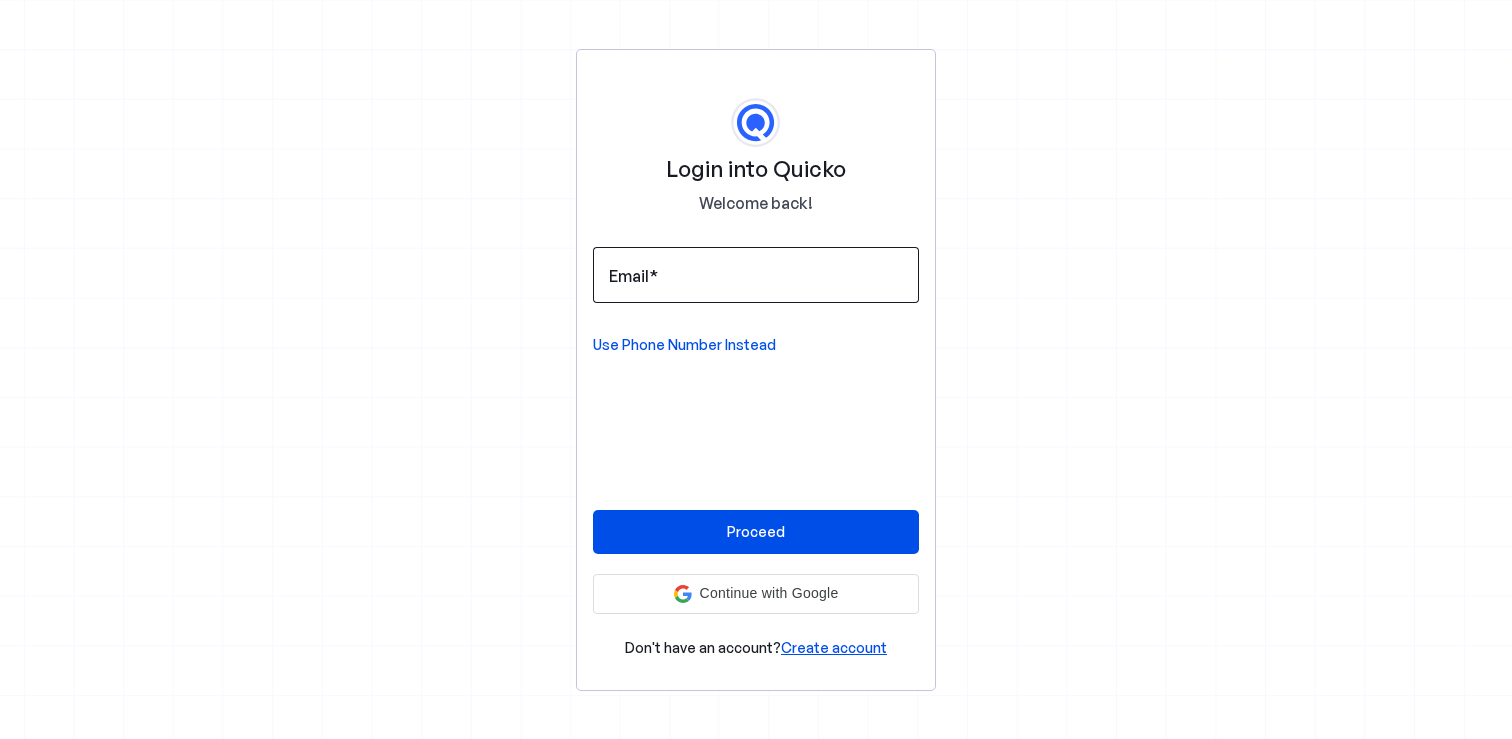 click on "Email" at bounding box center (756, 275) 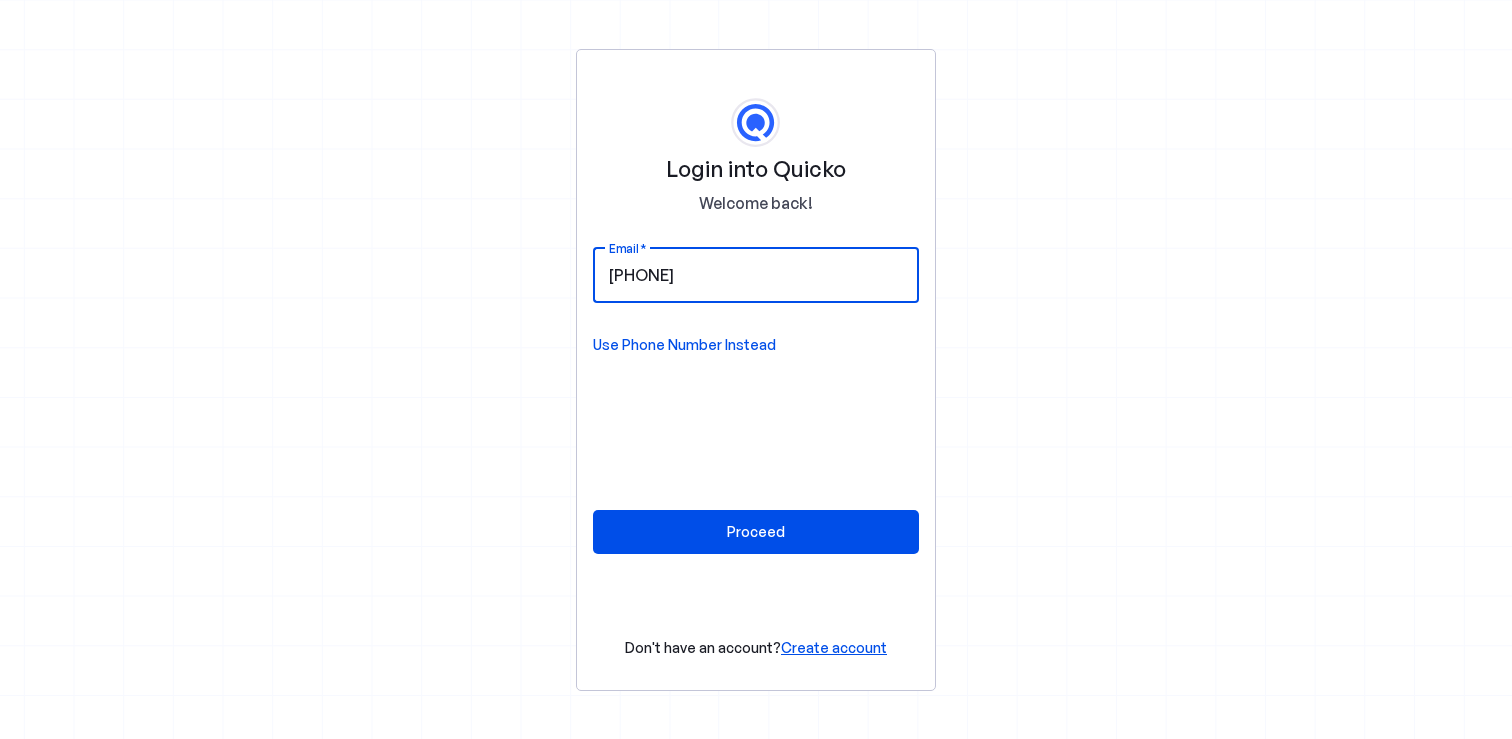 type on "8989513366" 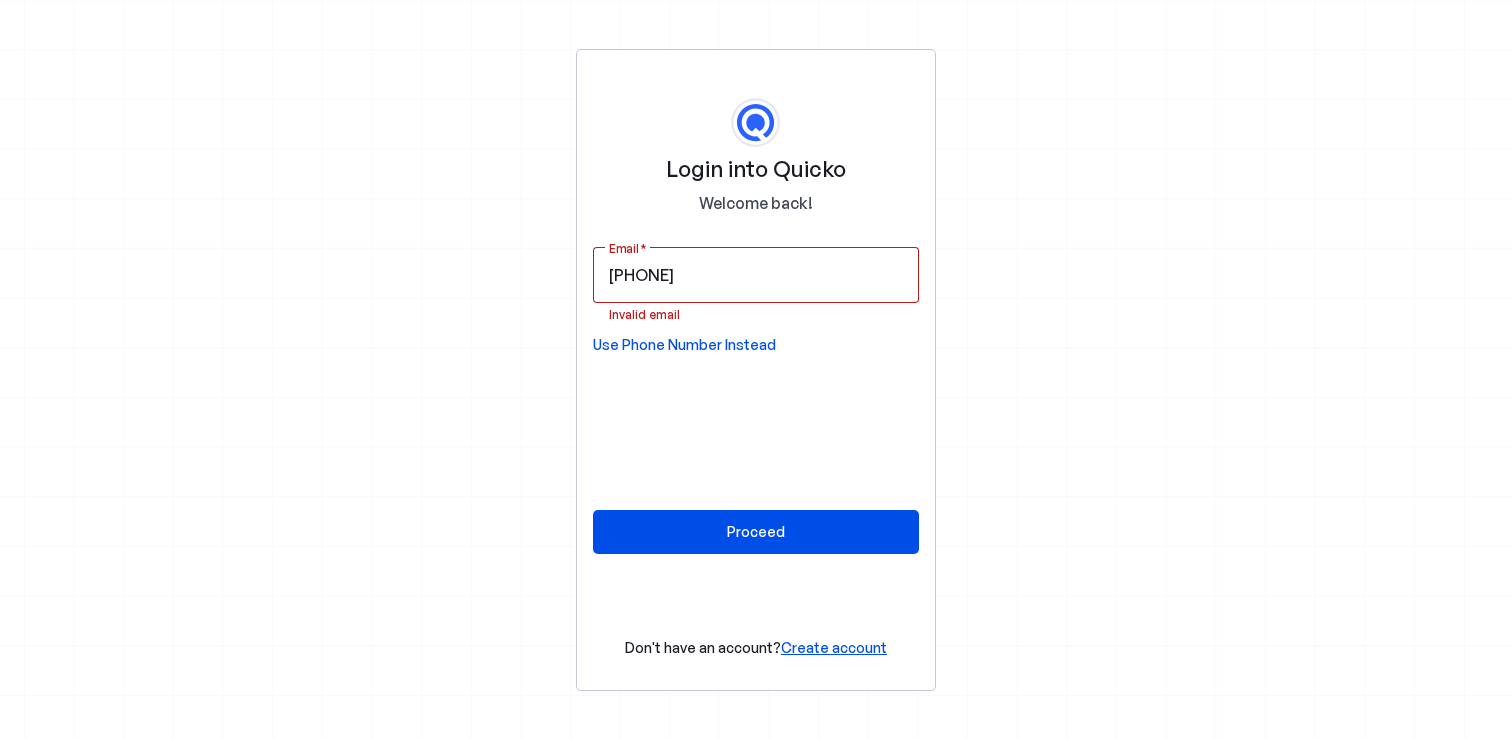 click on "Login into Quicko  Welcome back!  Email 8989513366 Invalid email Use Phone Number Instead Proceed Don't have an account?  Create account" at bounding box center [756, 370] 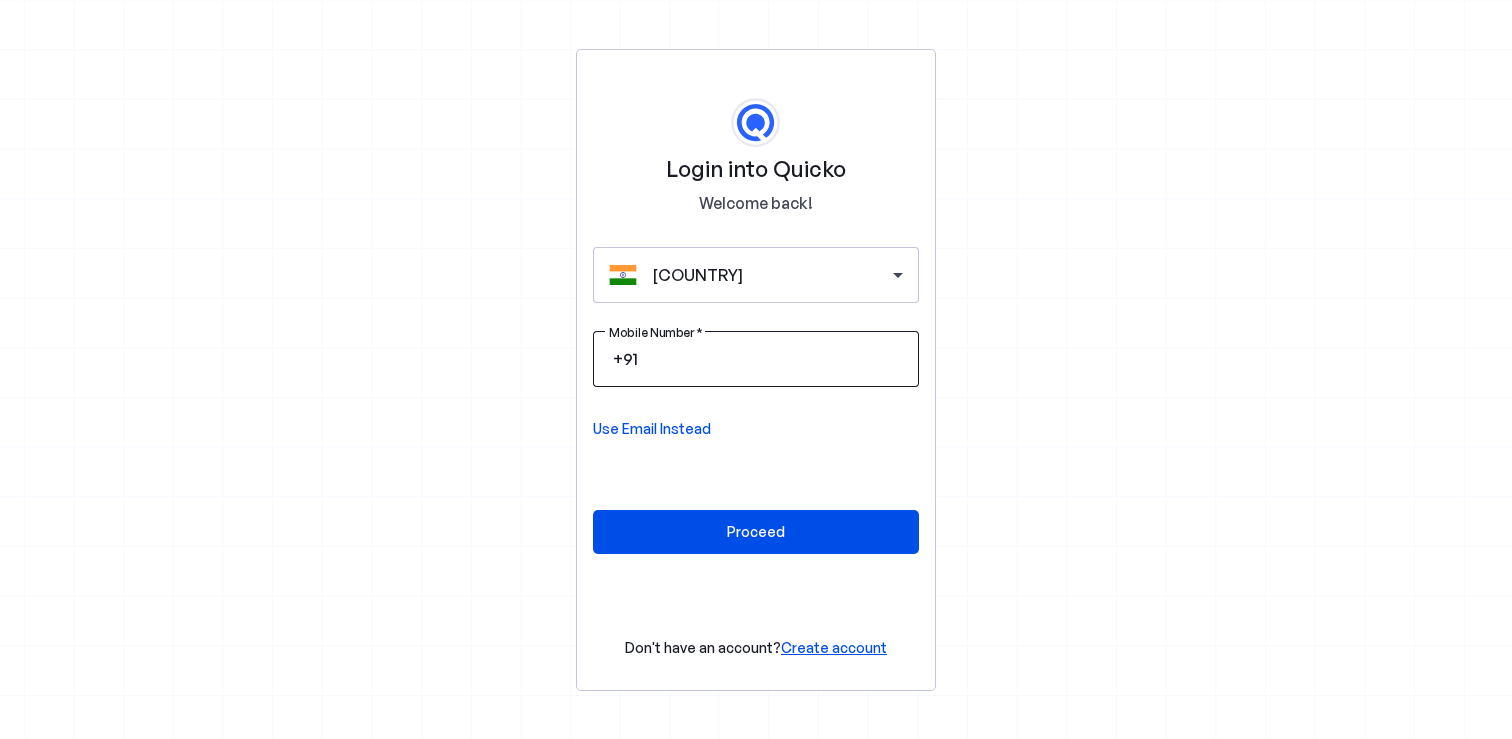 click at bounding box center (772, 359) 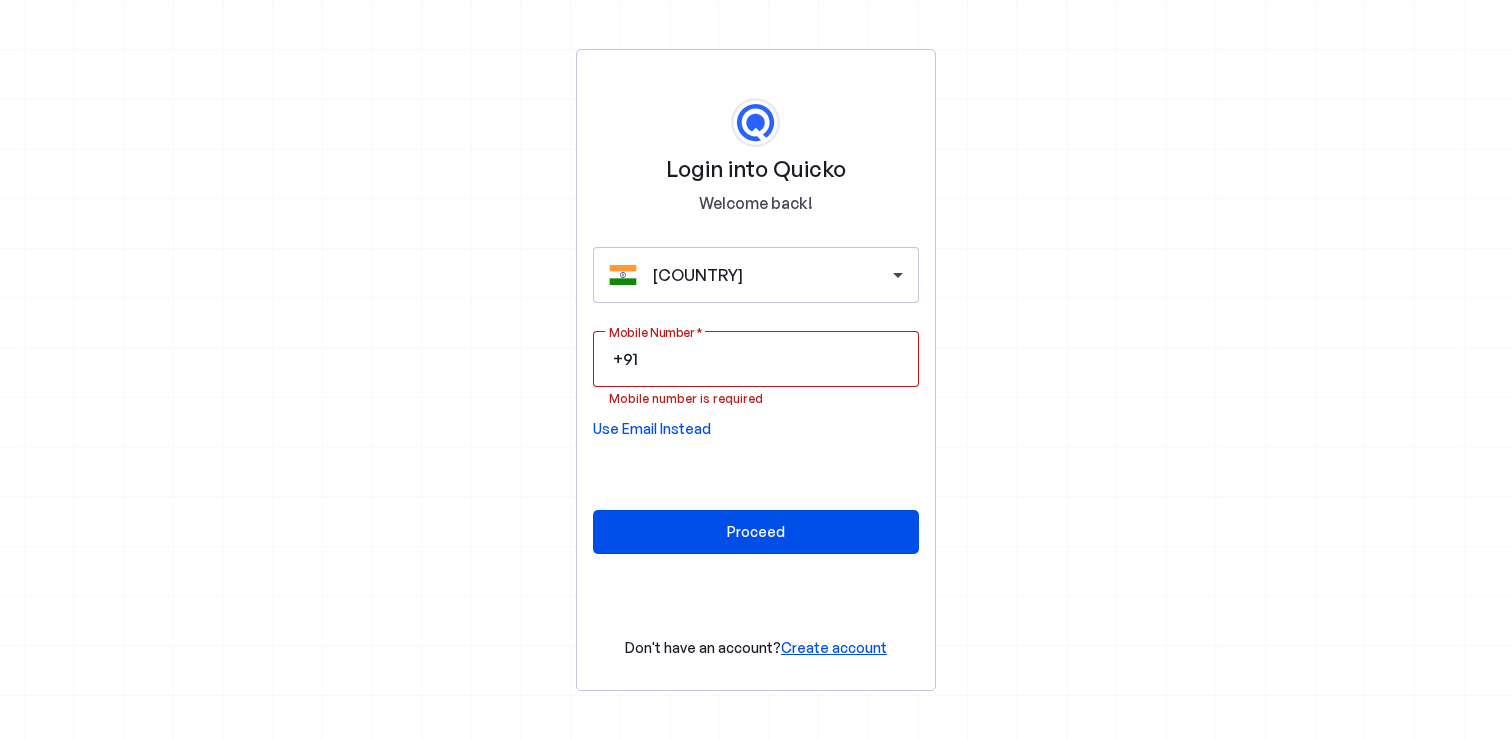 click on "Mobile number is required" at bounding box center (756, 397) 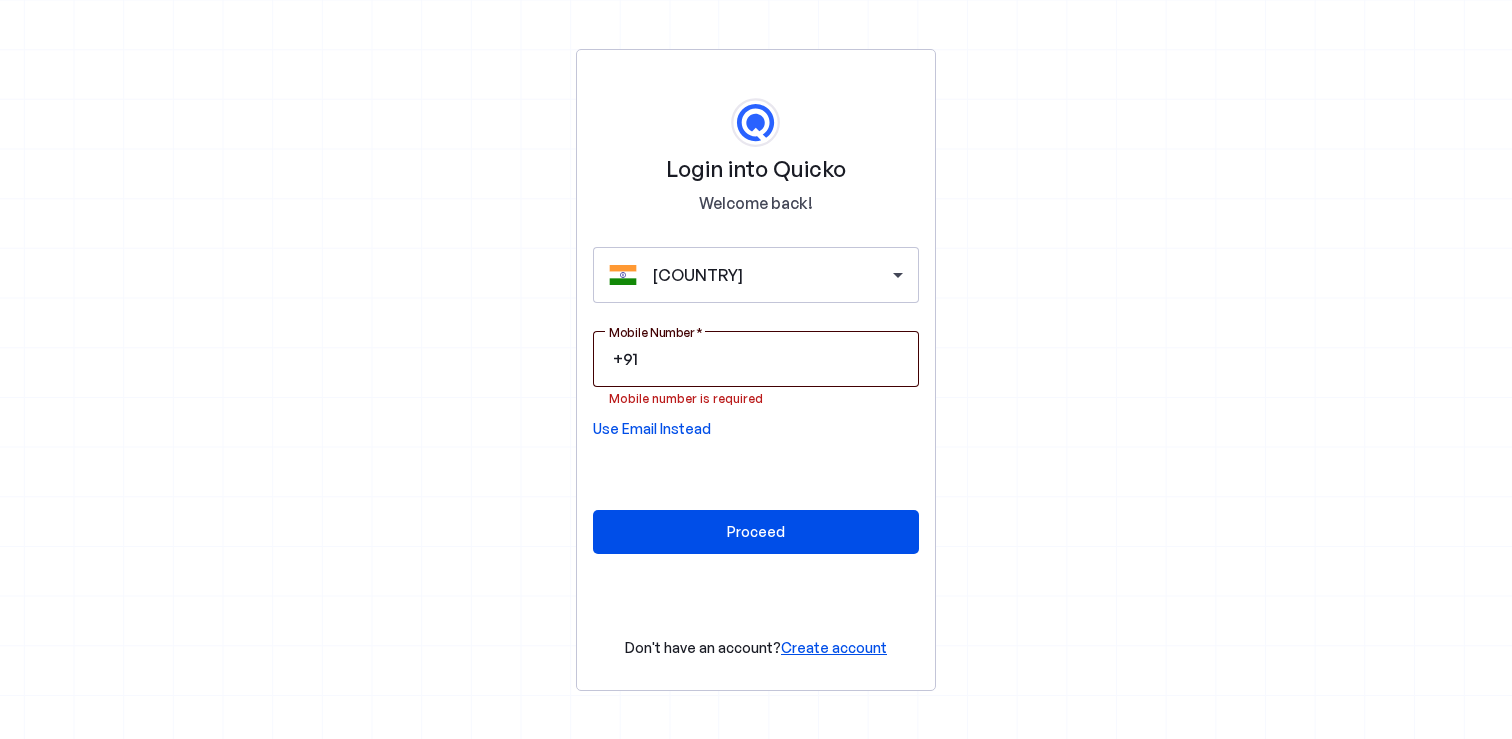 click at bounding box center (772, 359) 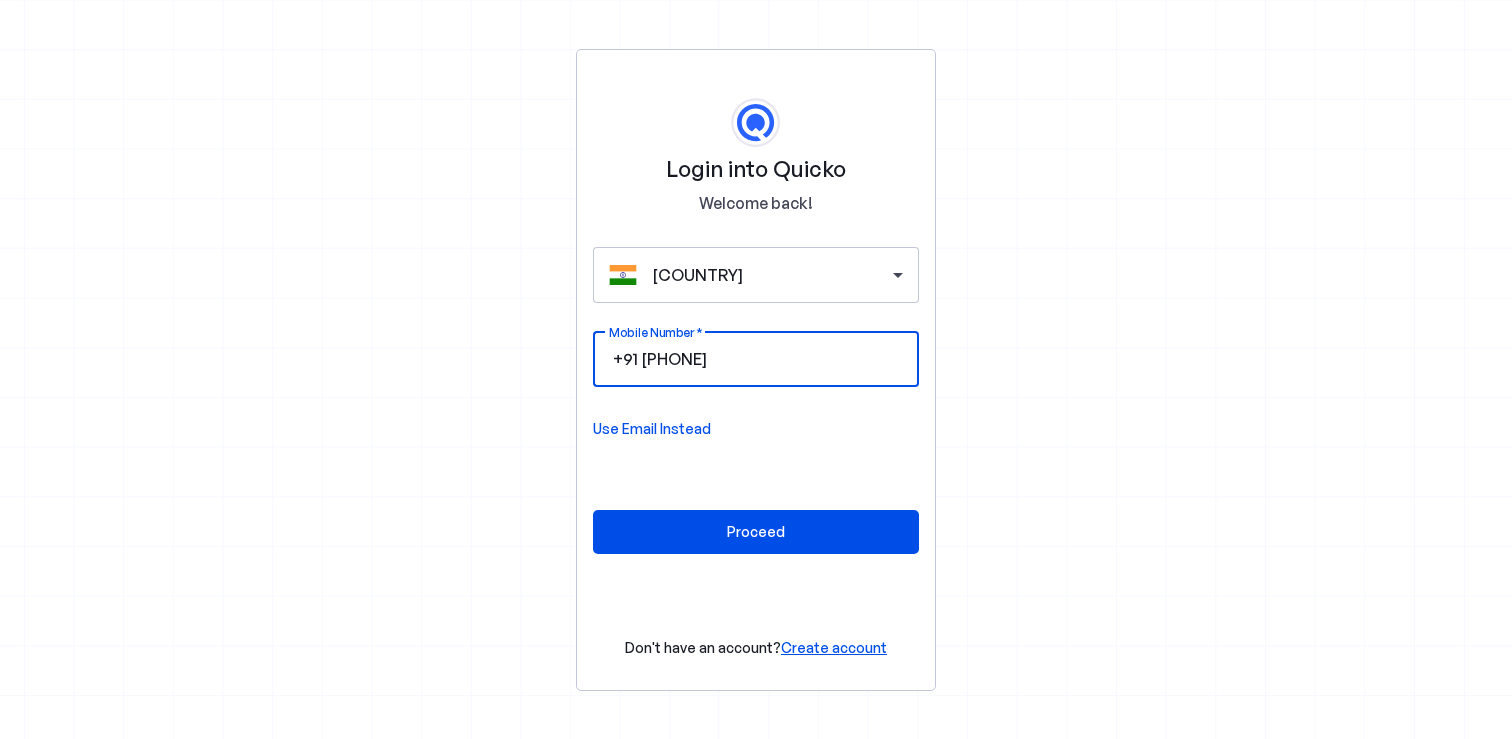 type on "8989513366" 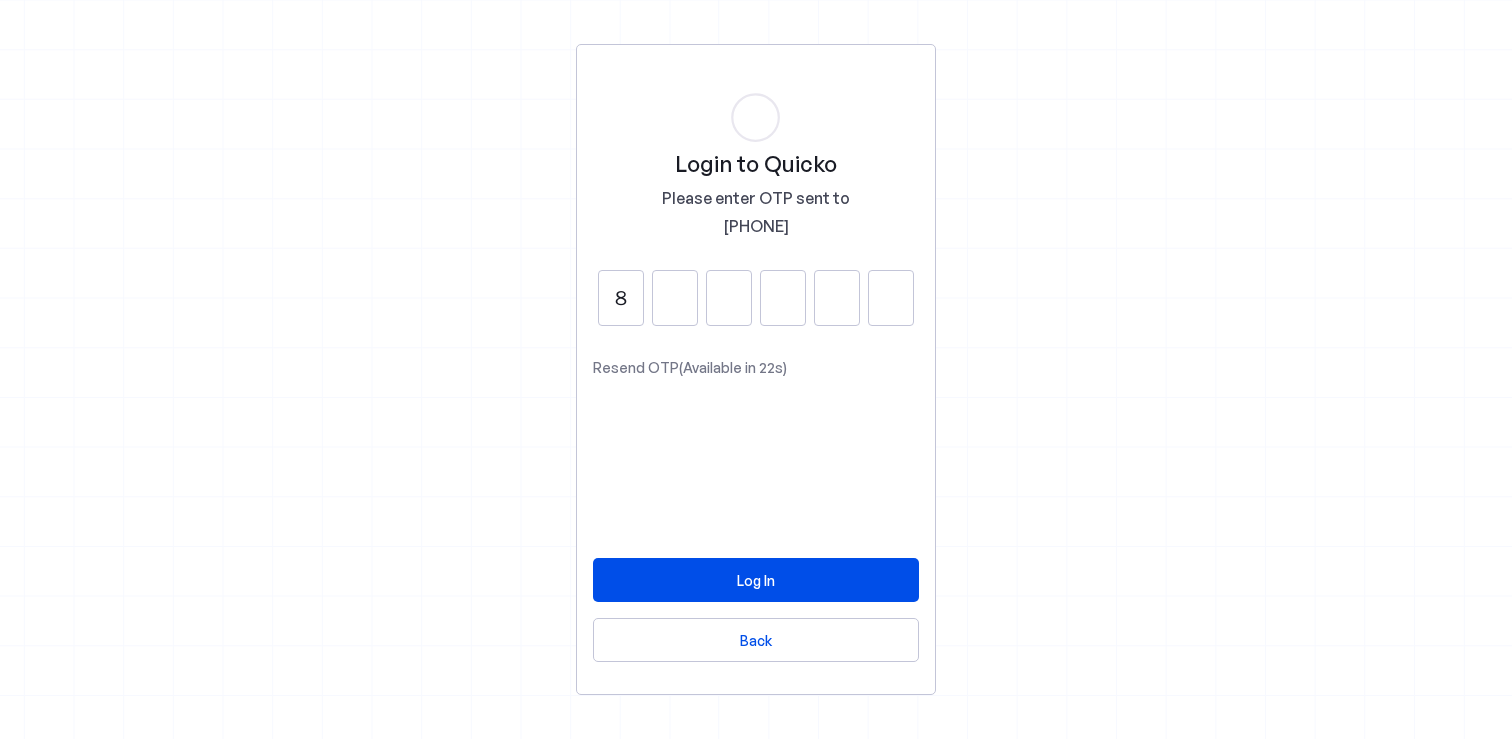 type on "8" 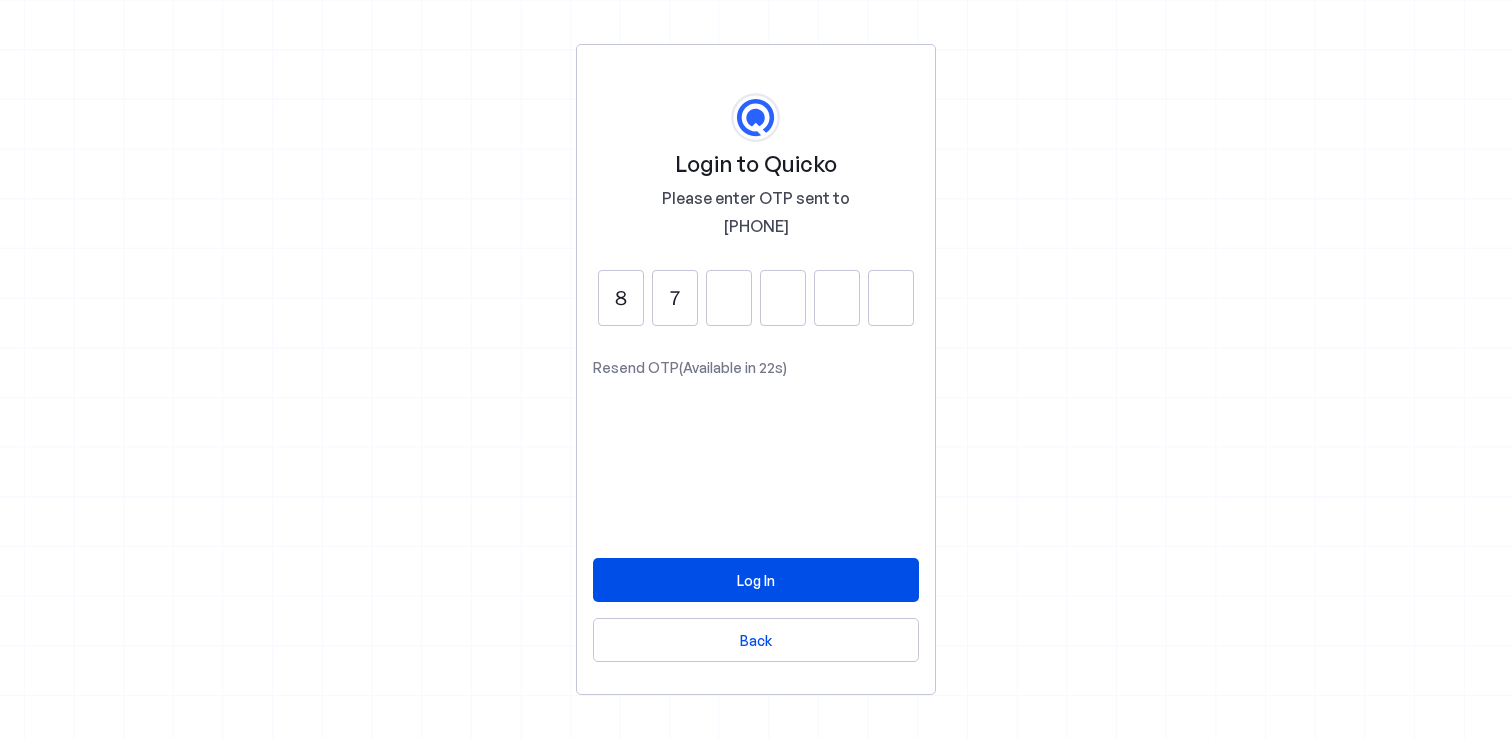 type on "7" 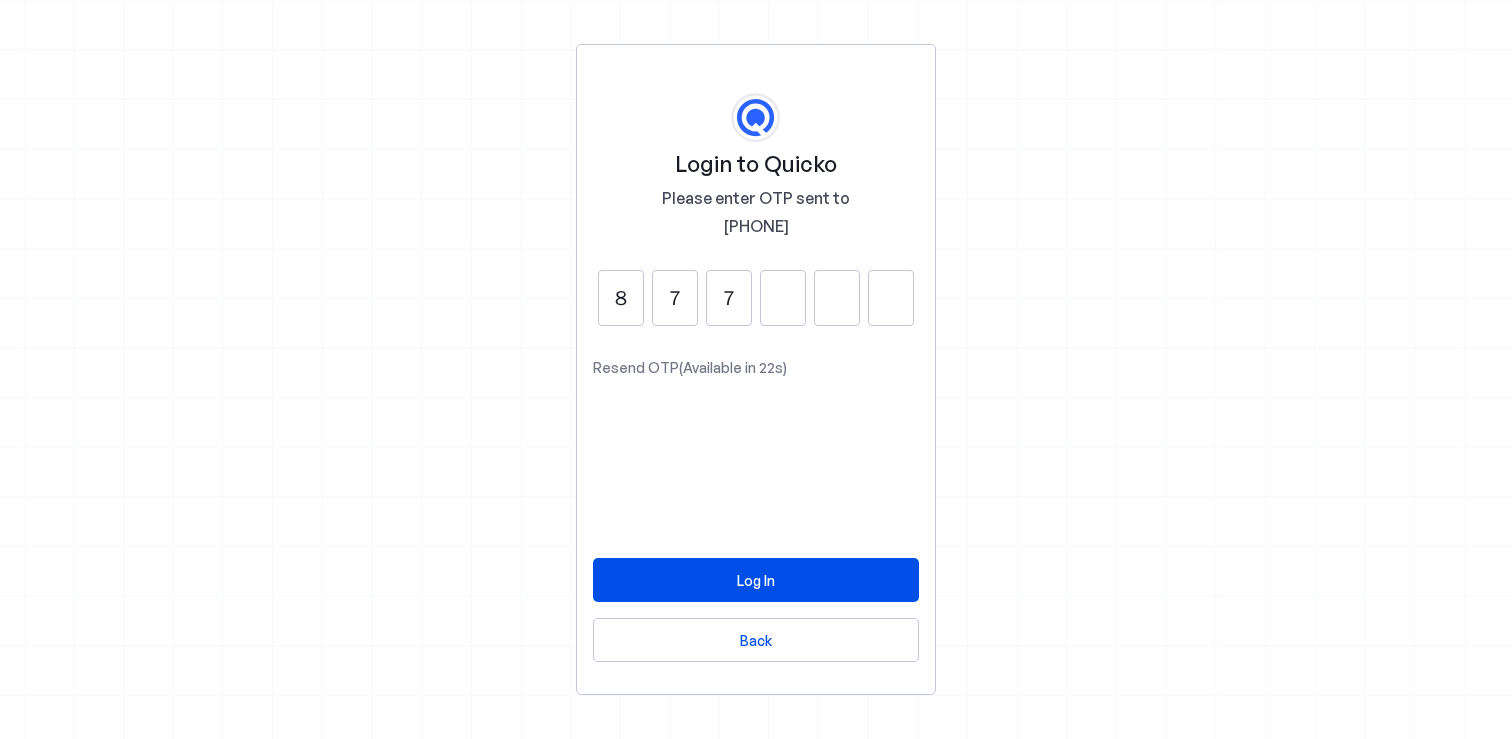 type on "7" 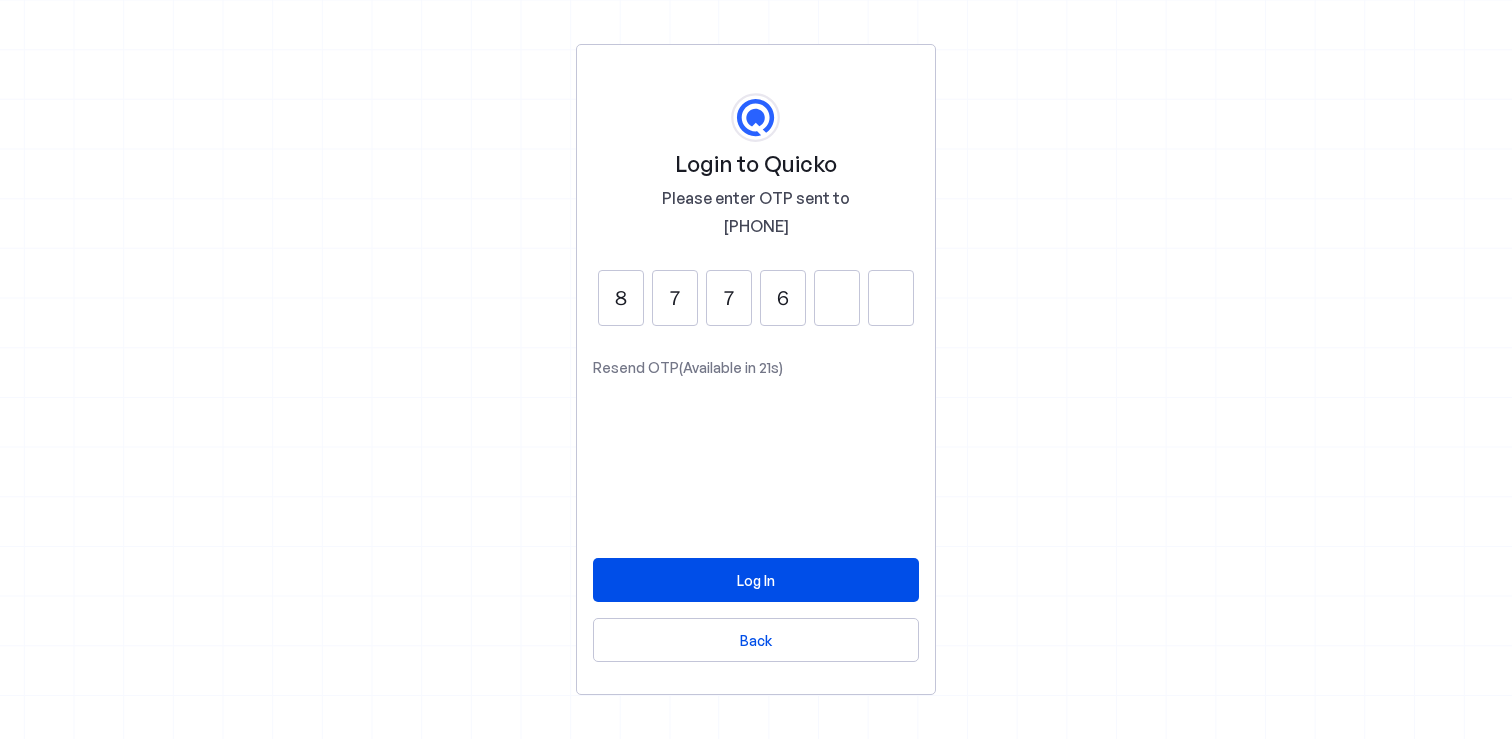 type on "6" 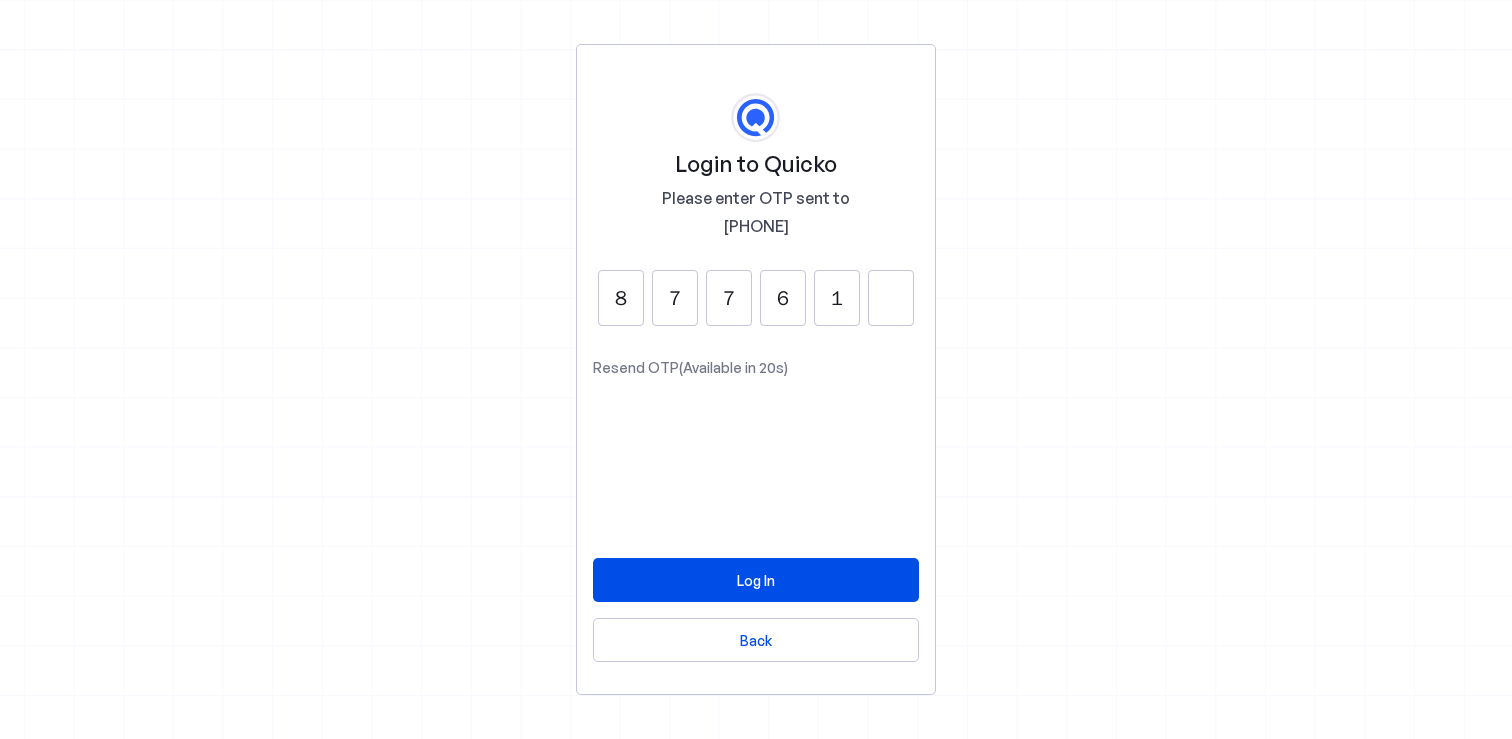 type on "1" 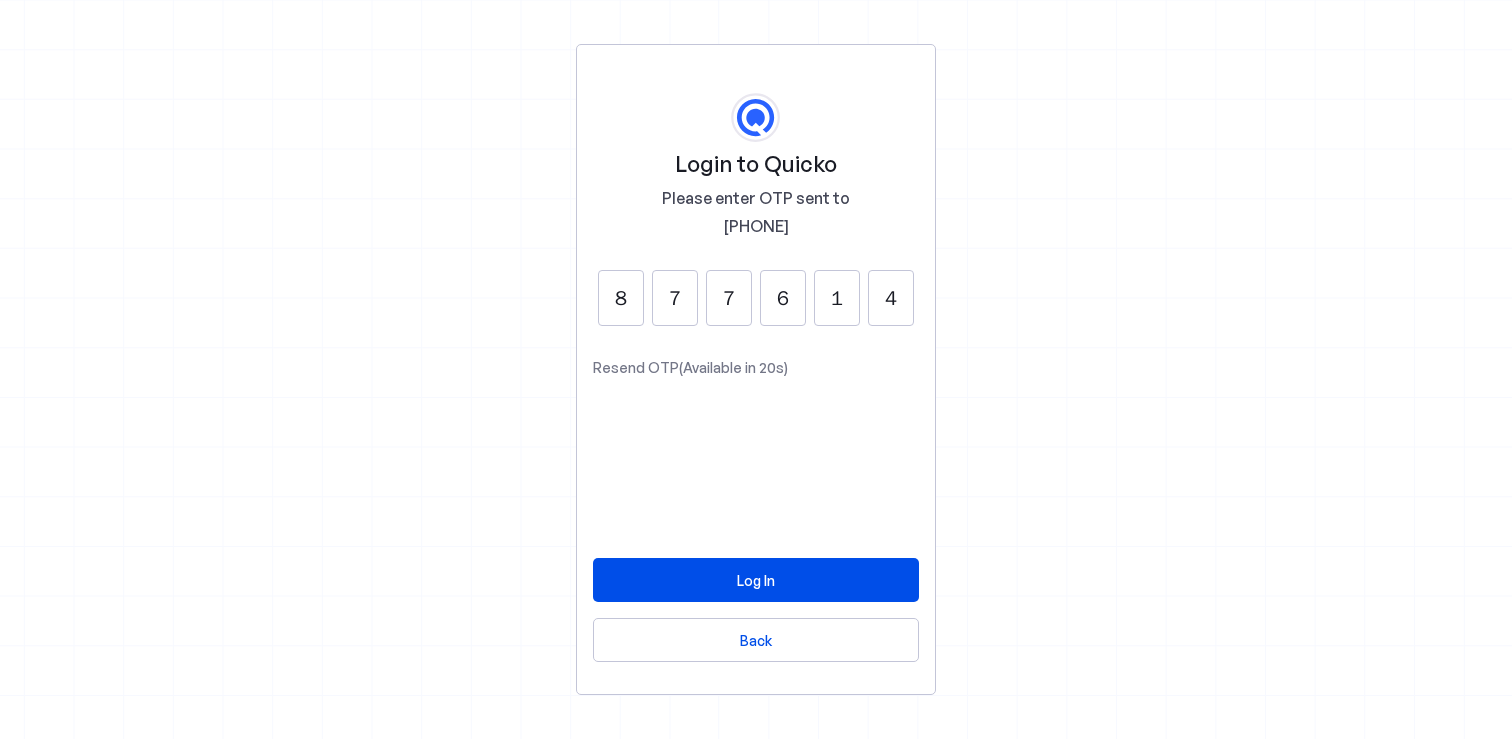type on "4" 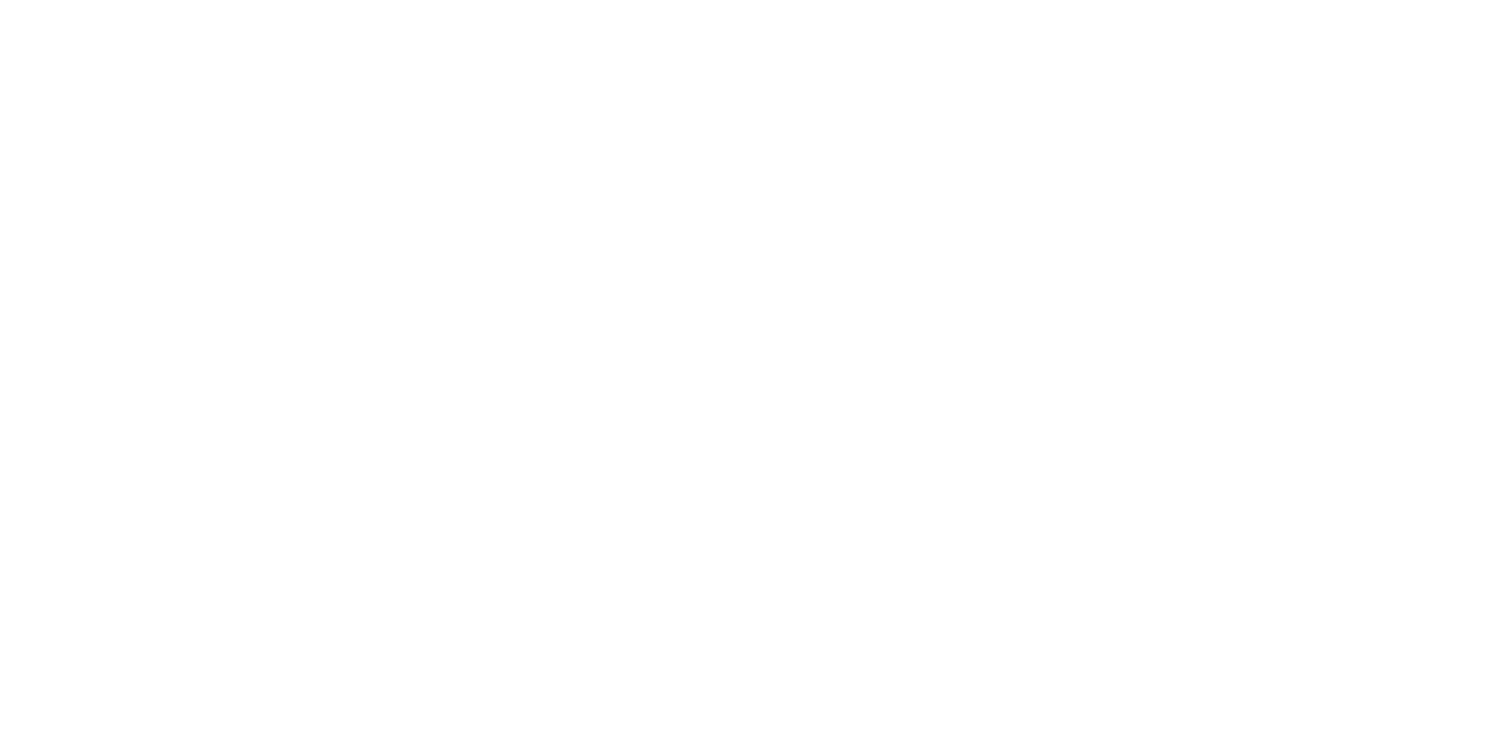 scroll, scrollTop: 0, scrollLeft: 0, axis: both 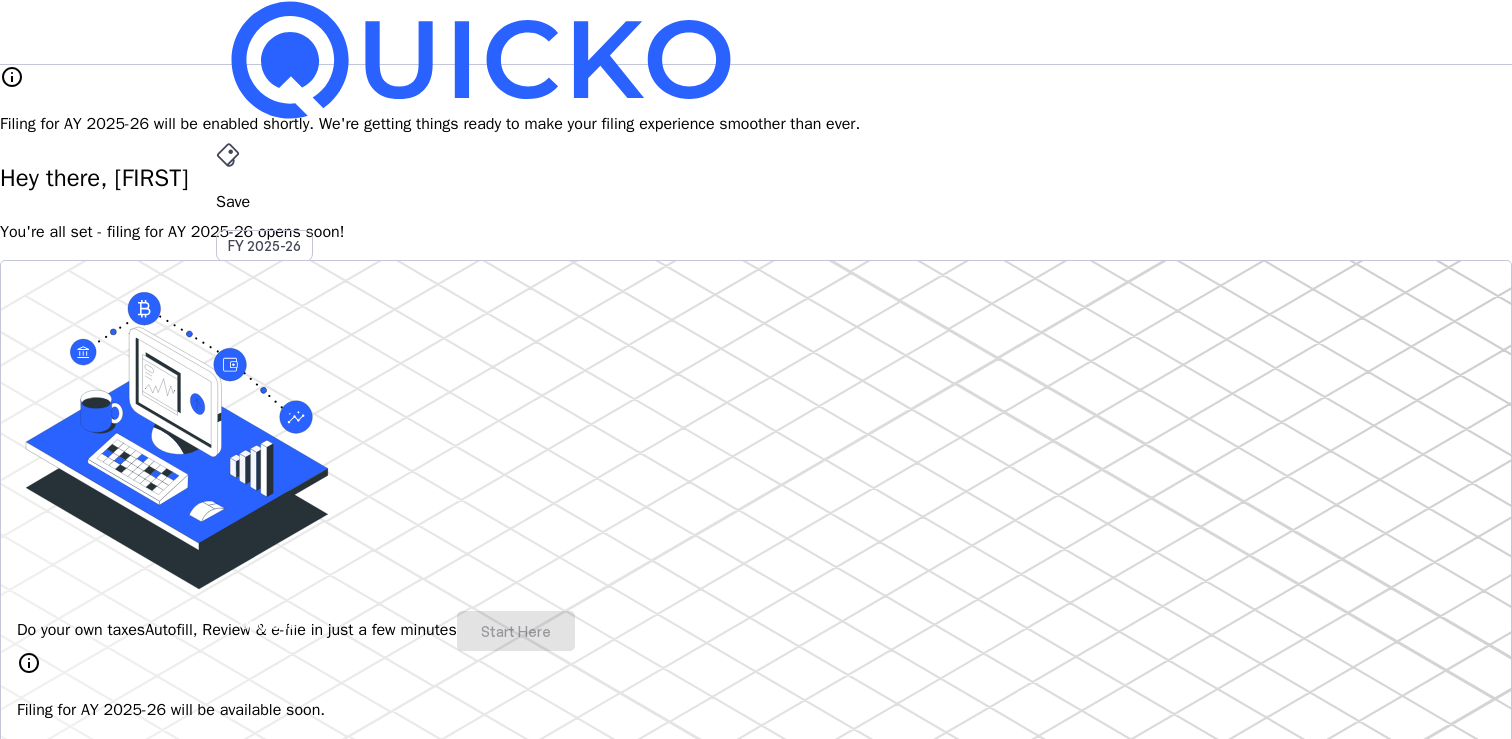 click on "[INITIALS]" at bounding box center (232, 587) 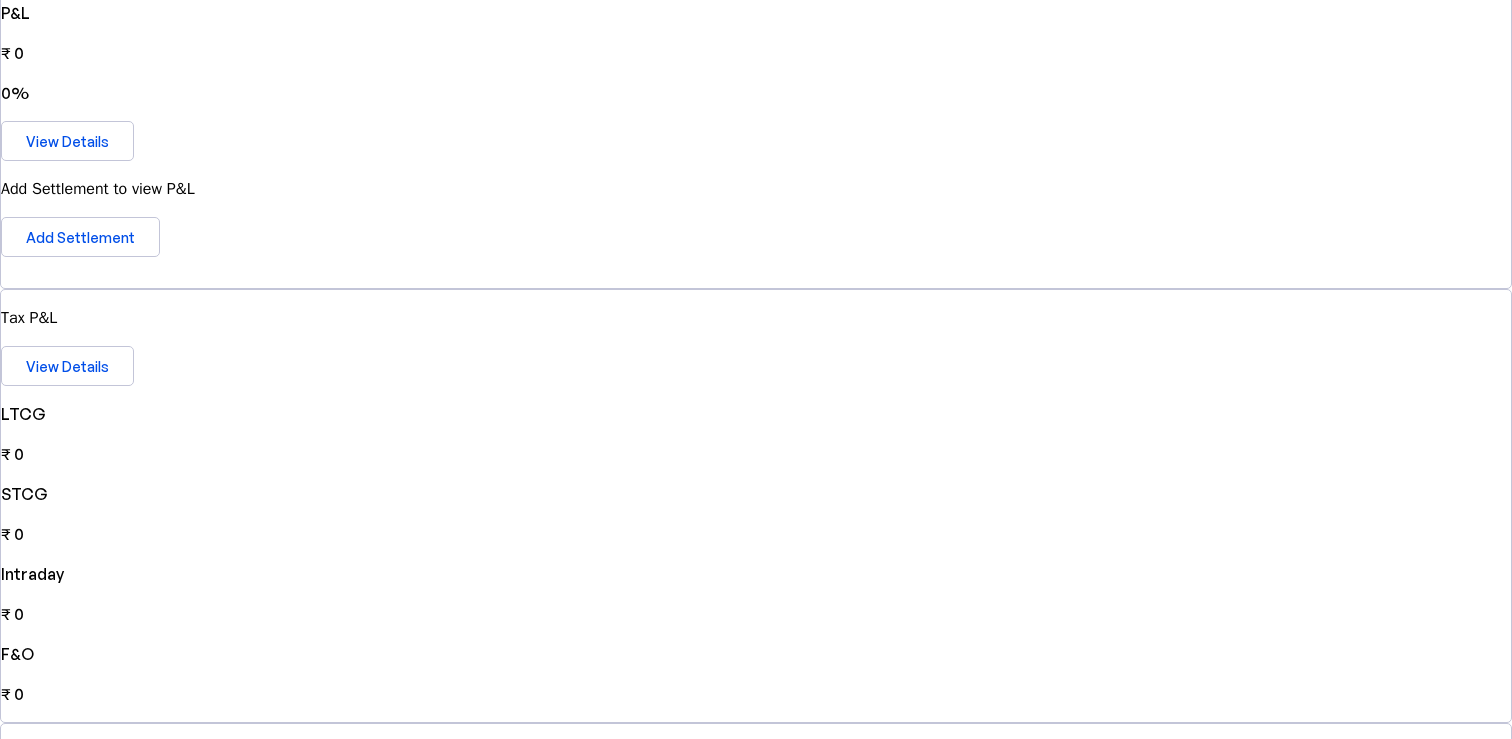 scroll, scrollTop: 310, scrollLeft: 0, axis: vertical 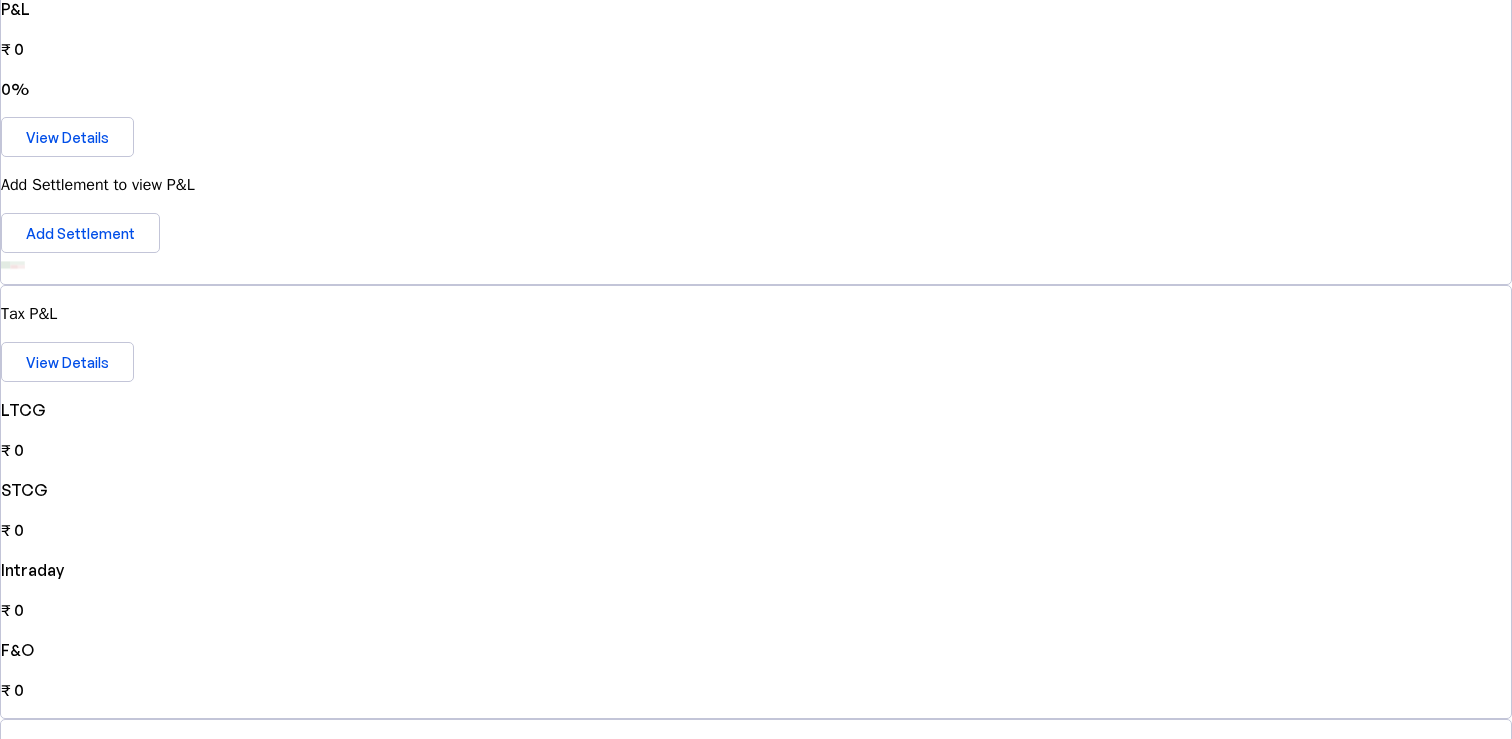 click on "Zerodha YX2395" at bounding box center (756, 1444) 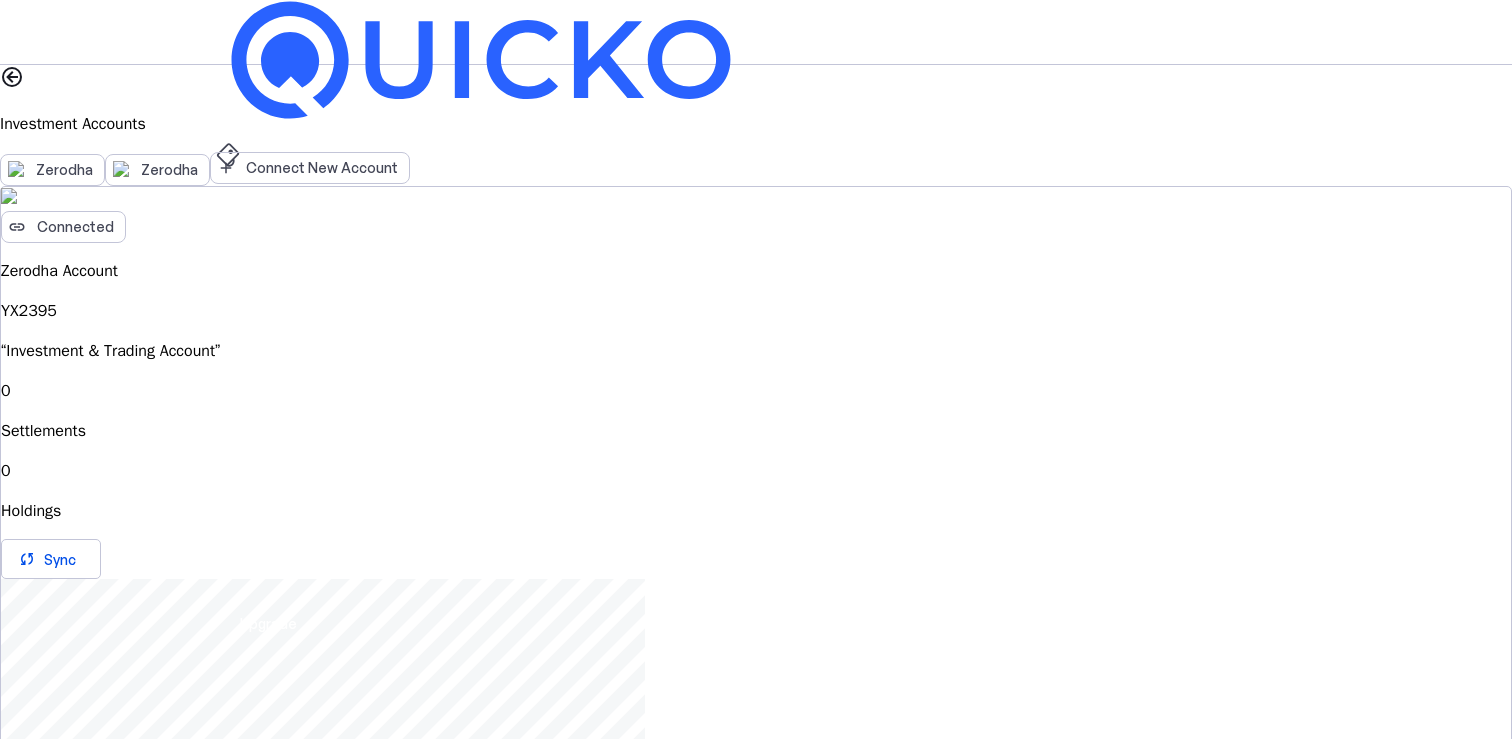 click on "Save FY 2025-26 Pay File AY 2025-26 Investments arrow_drop_down [INITIALS] Upgrade" at bounding box center [756, 32] 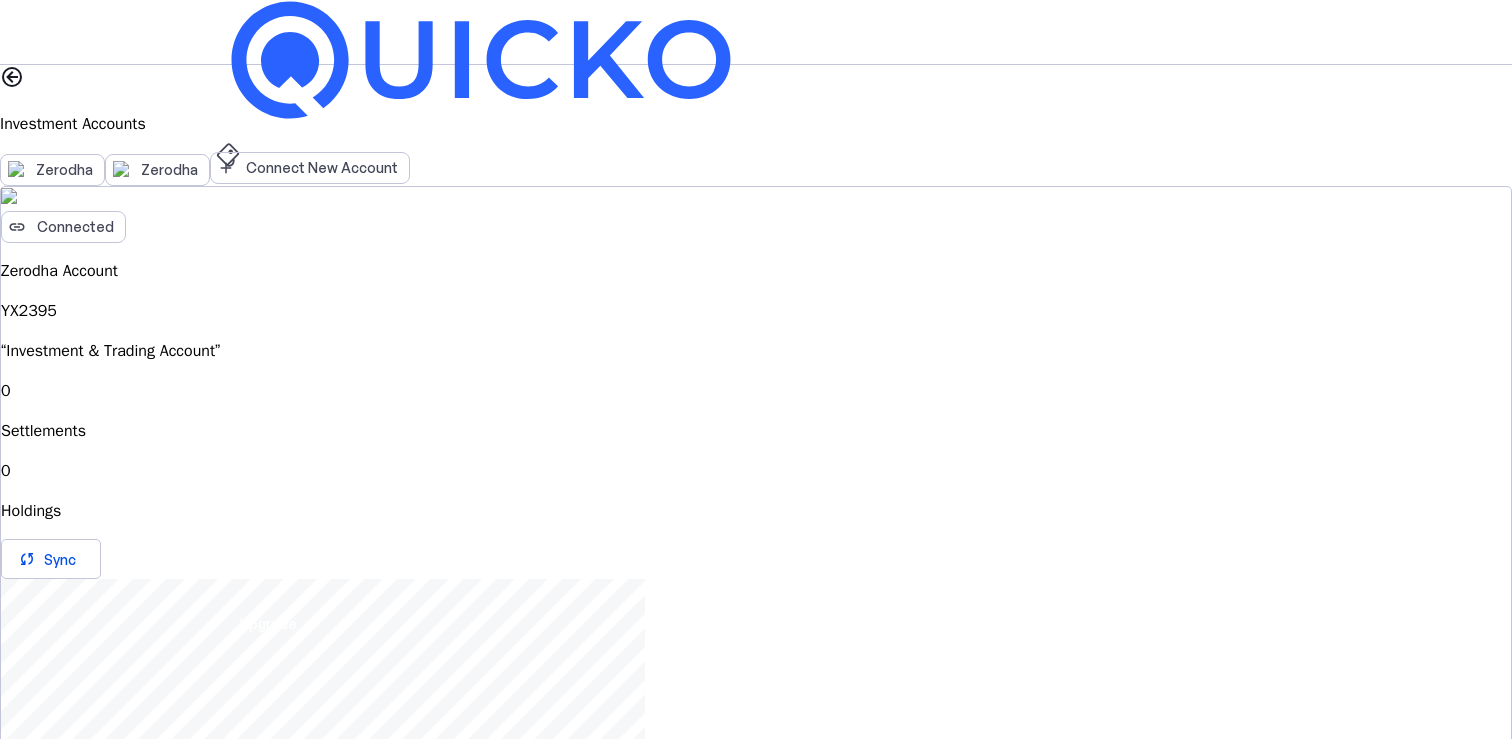 click on "Investments Beta" at bounding box center (158, 1217) 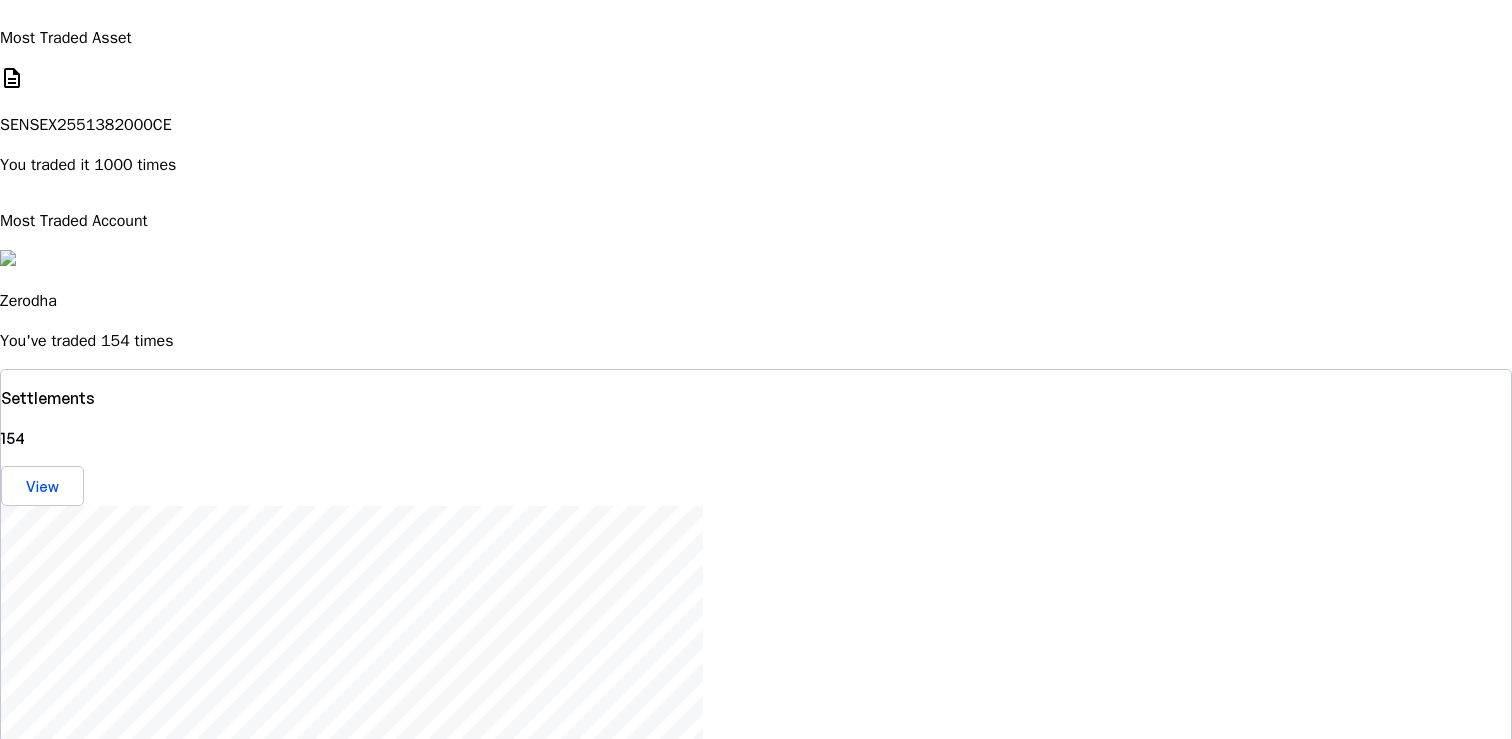 scroll, scrollTop: 0, scrollLeft: 0, axis: both 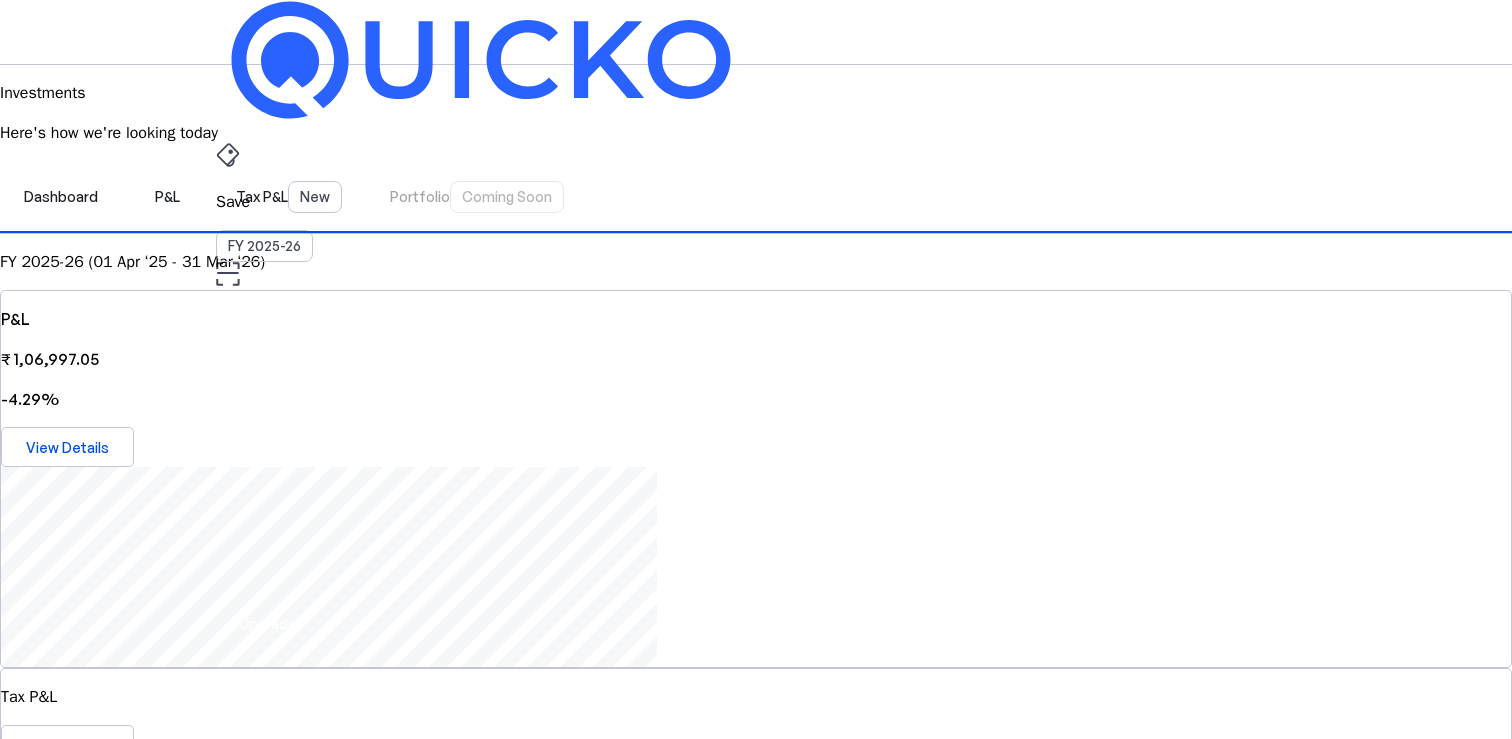 click on "Dashboard P&L Tax P&L New Portfolio Coming Soon" at bounding box center [756, 197] 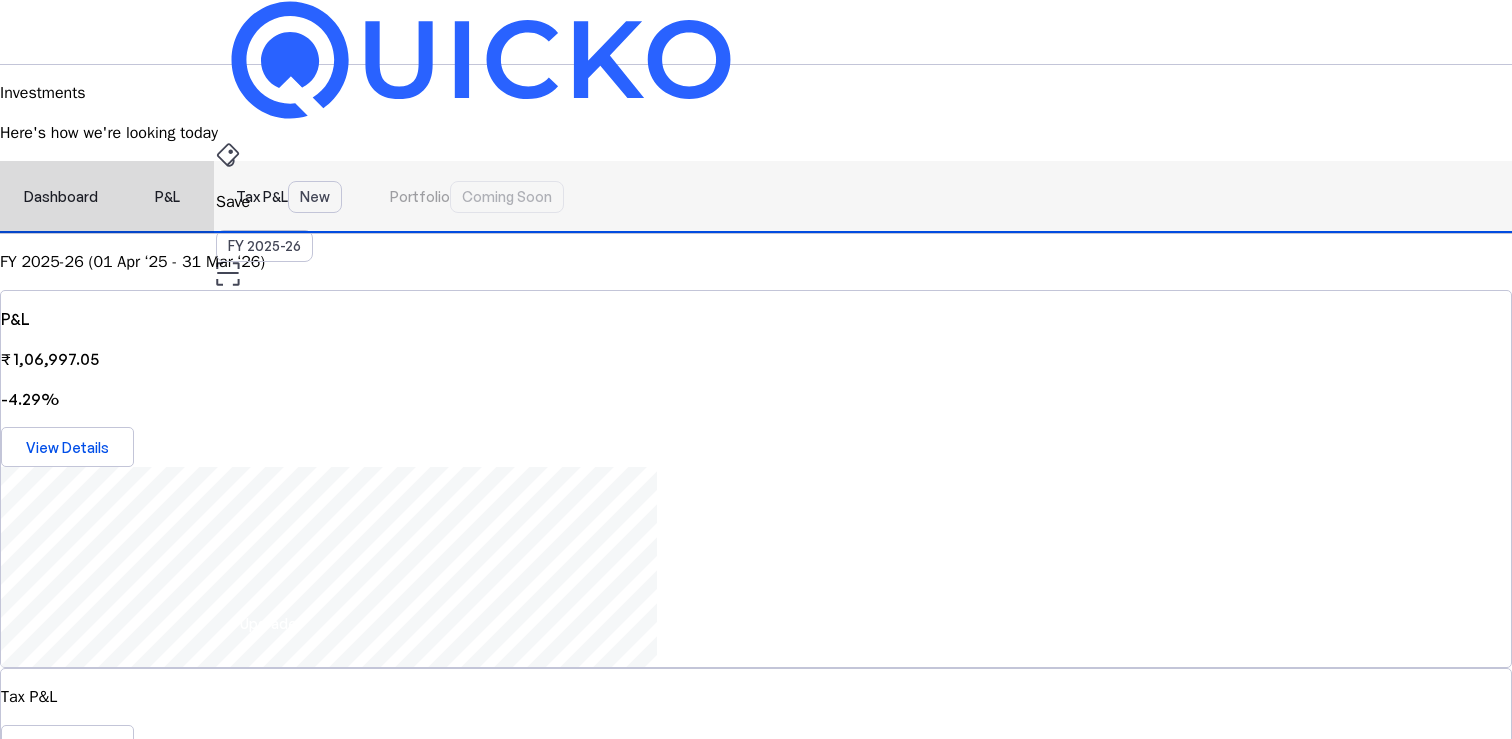 click on "Tax P&L  New" at bounding box center (289, 197) 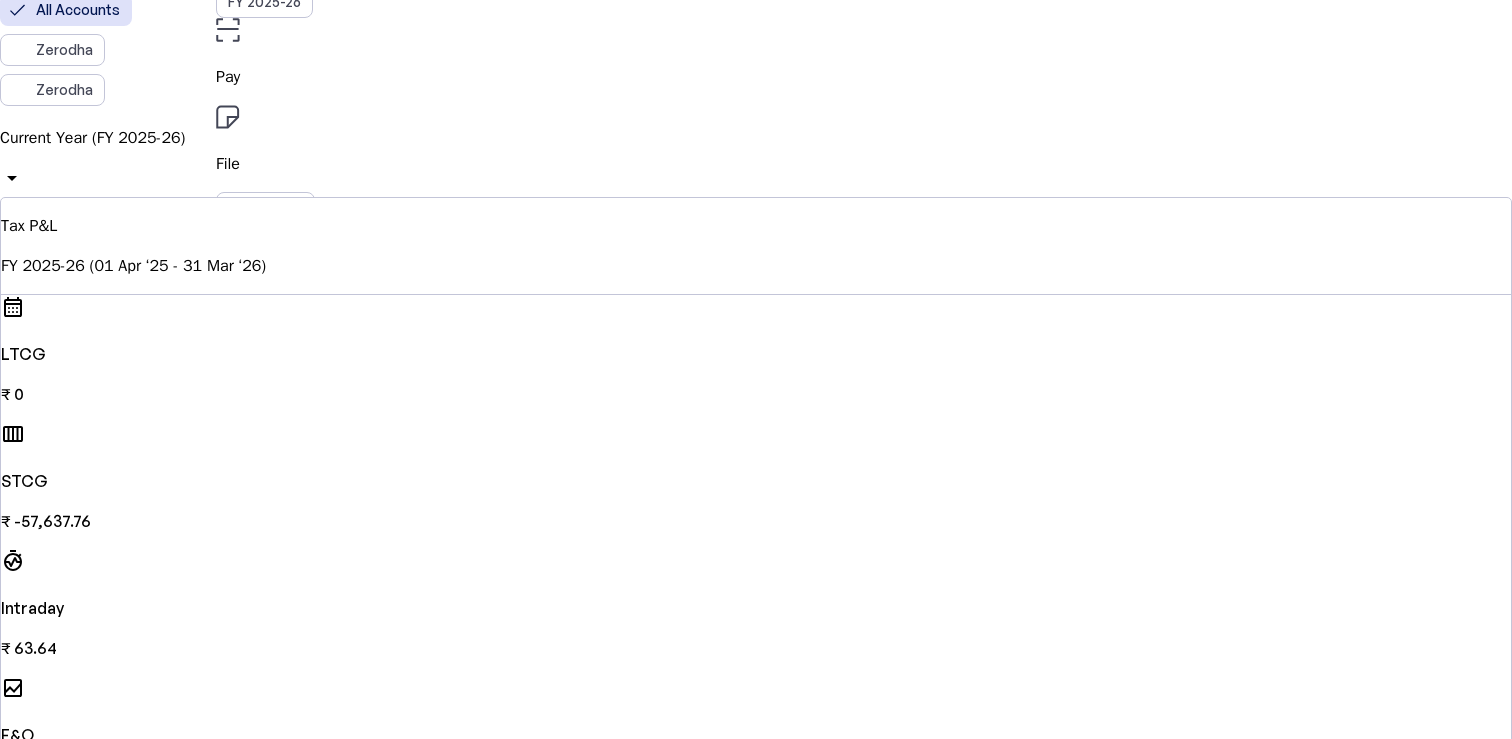 scroll, scrollTop: 0, scrollLeft: 0, axis: both 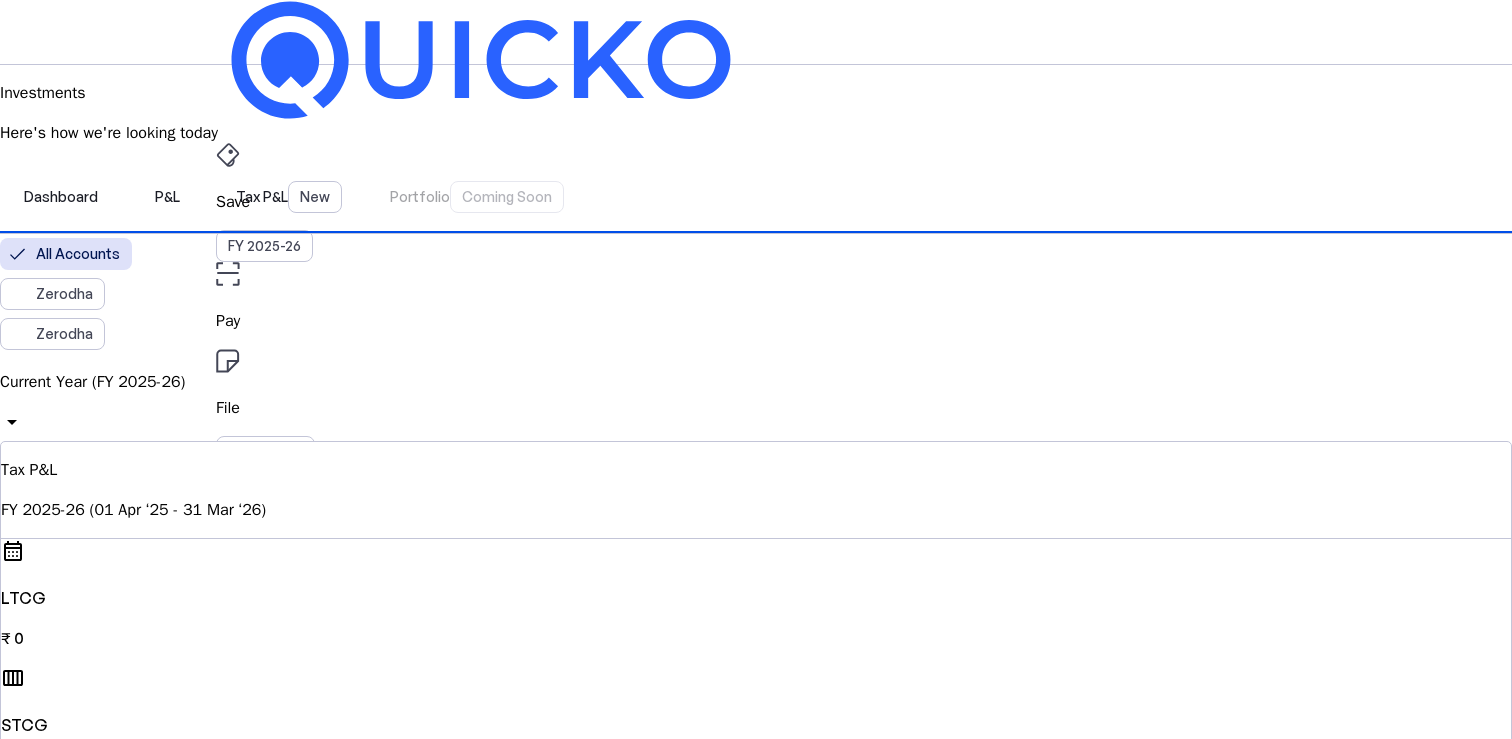 click on "Current Year (FY 2025-26)" at bounding box center [756, 382] 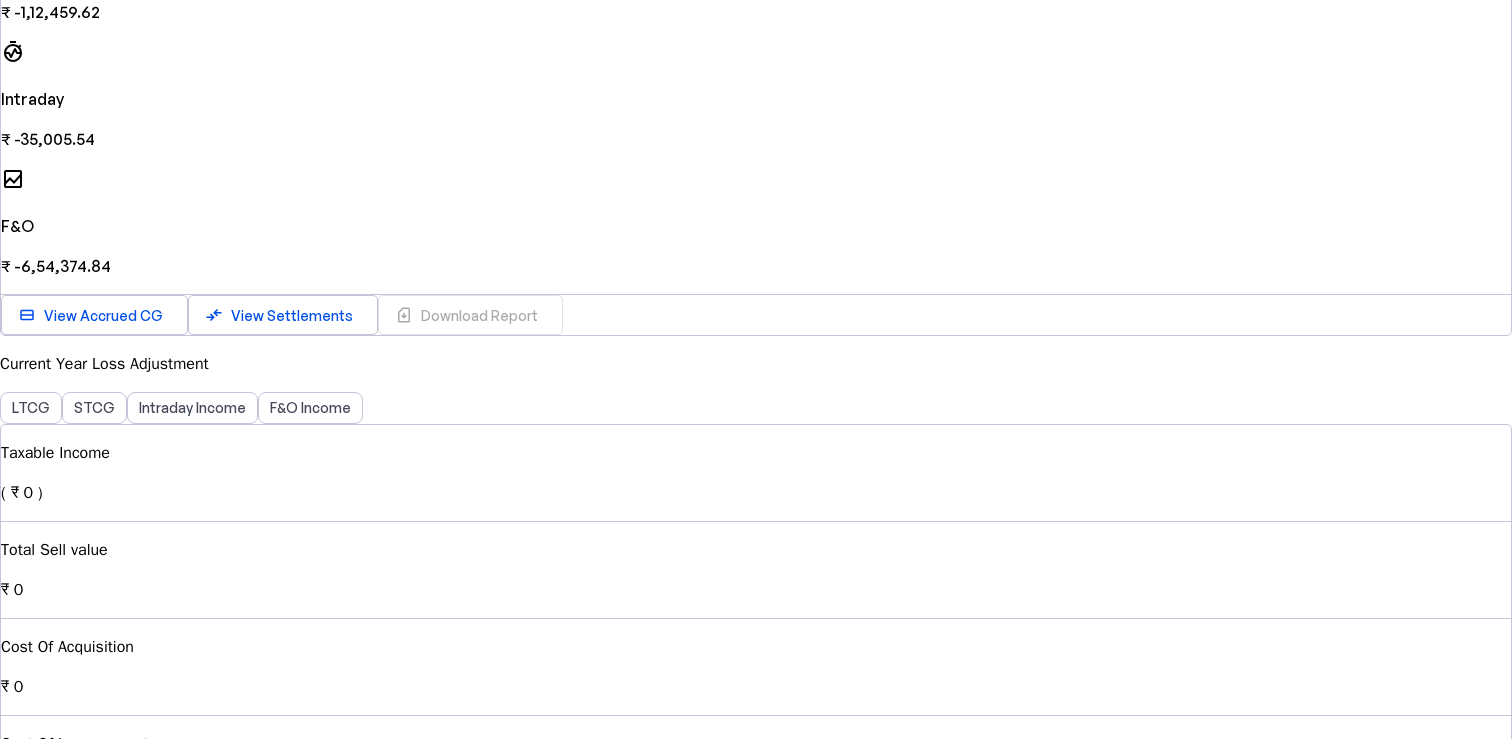 scroll, scrollTop: 731, scrollLeft: 0, axis: vertical 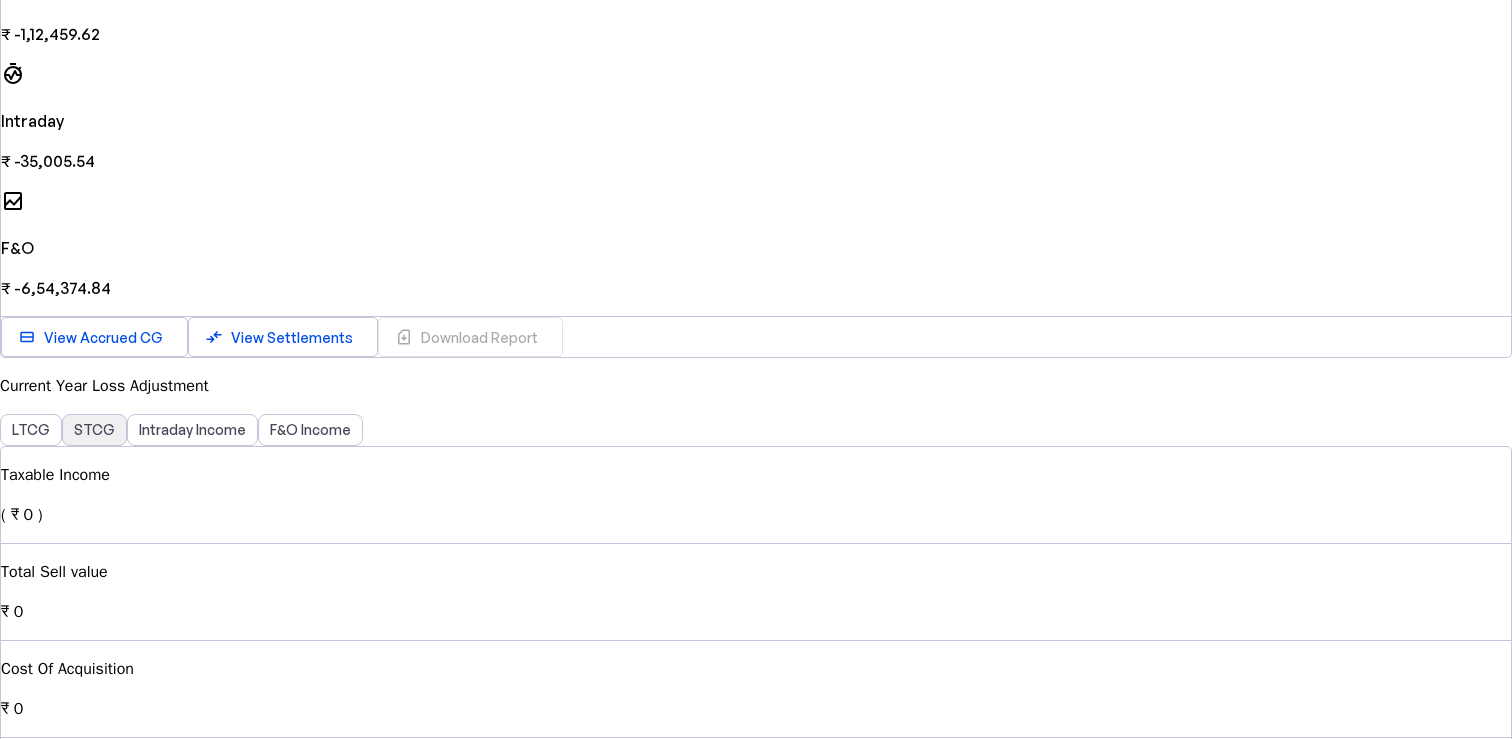 click on "STCG" at bounding box center [94, 430] 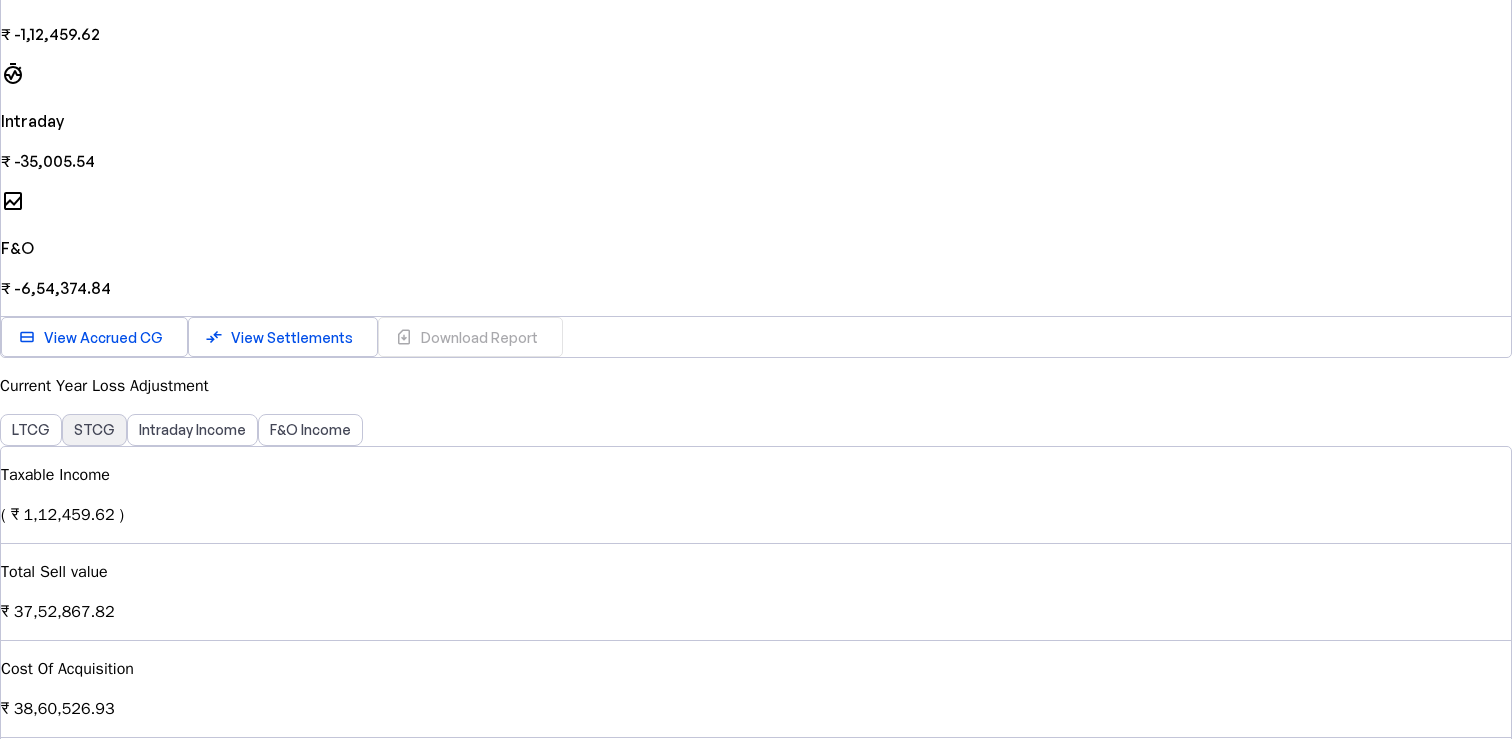 click on "STCG" at bounding box center (94, 430) 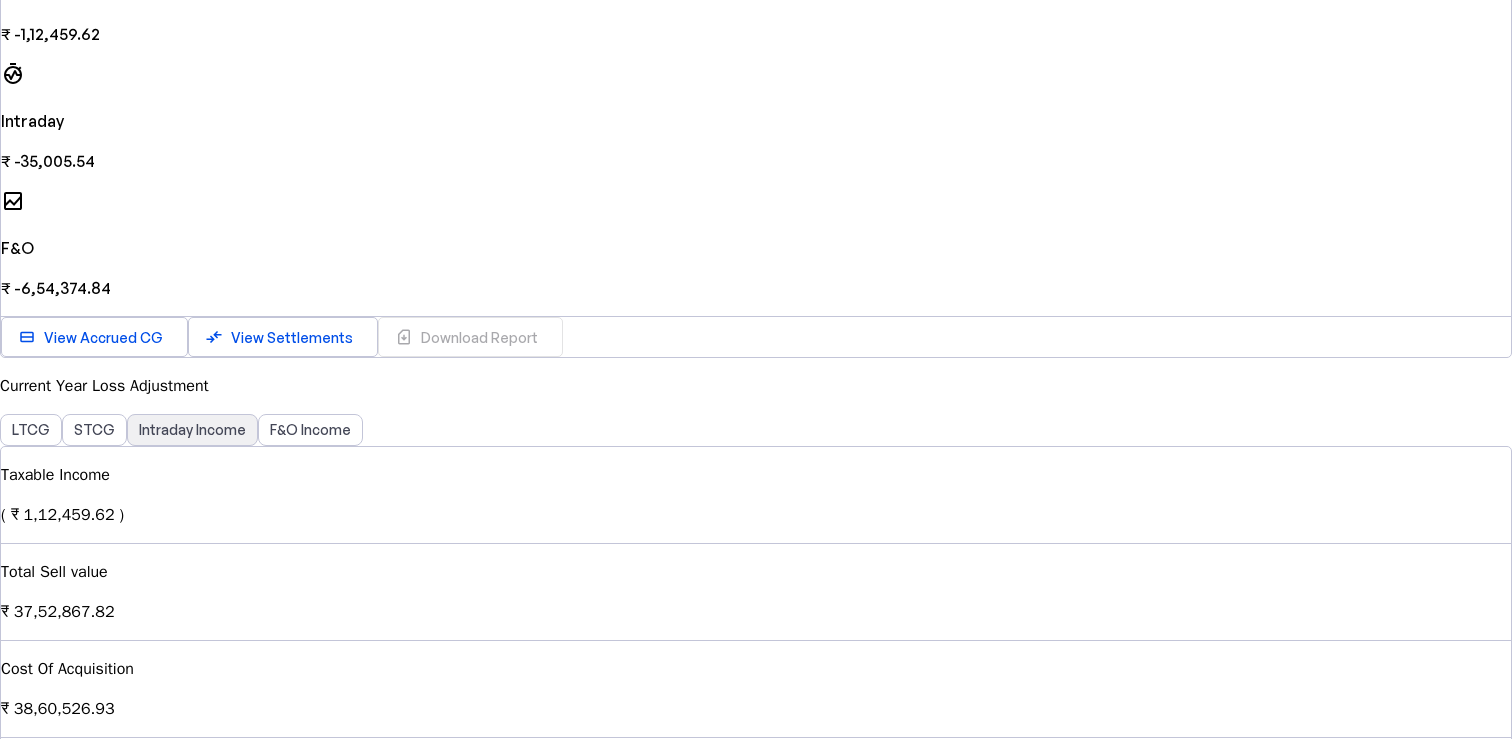 click on "Intraday Income" at bounding box center (192, 430) 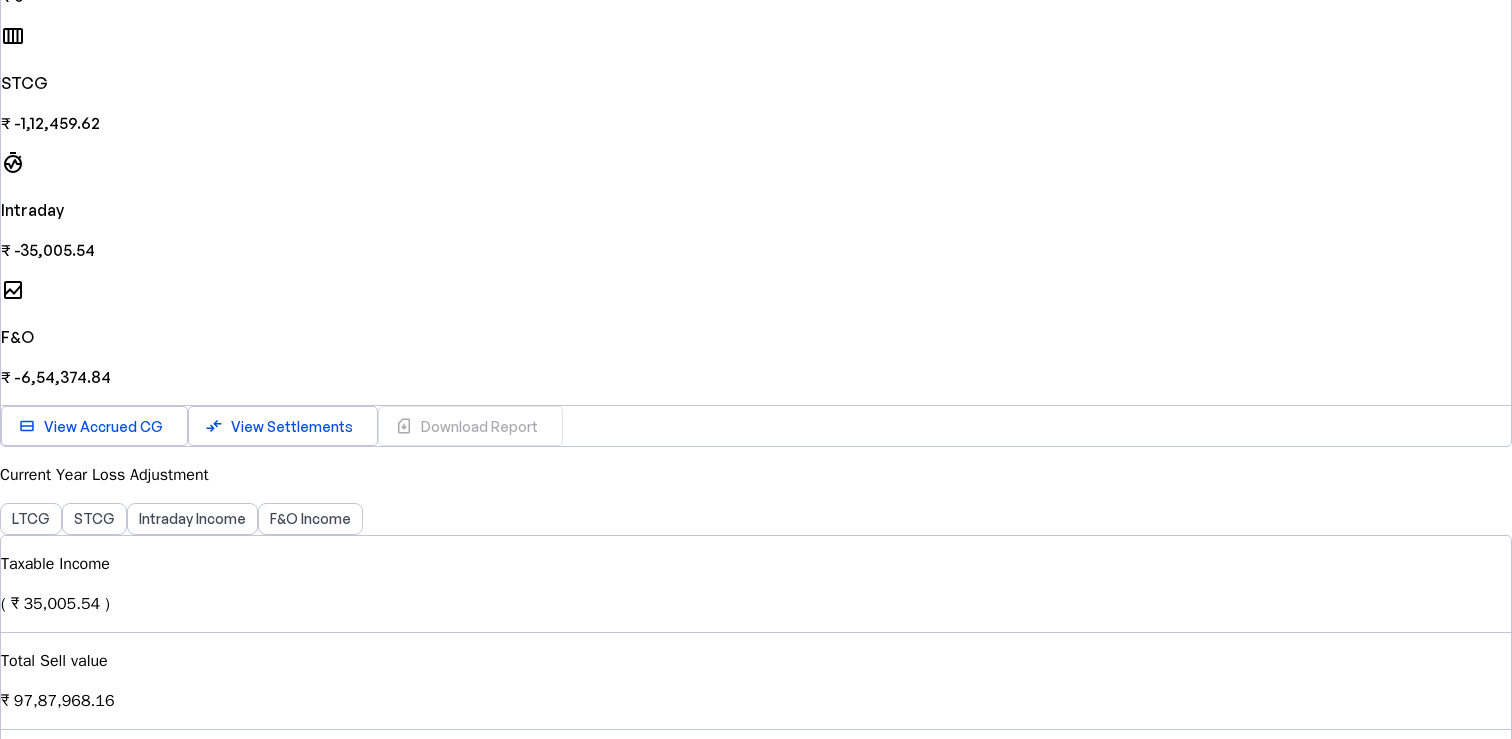 scroll, scrollTop: 0, scrollLeft: 0, axis: both 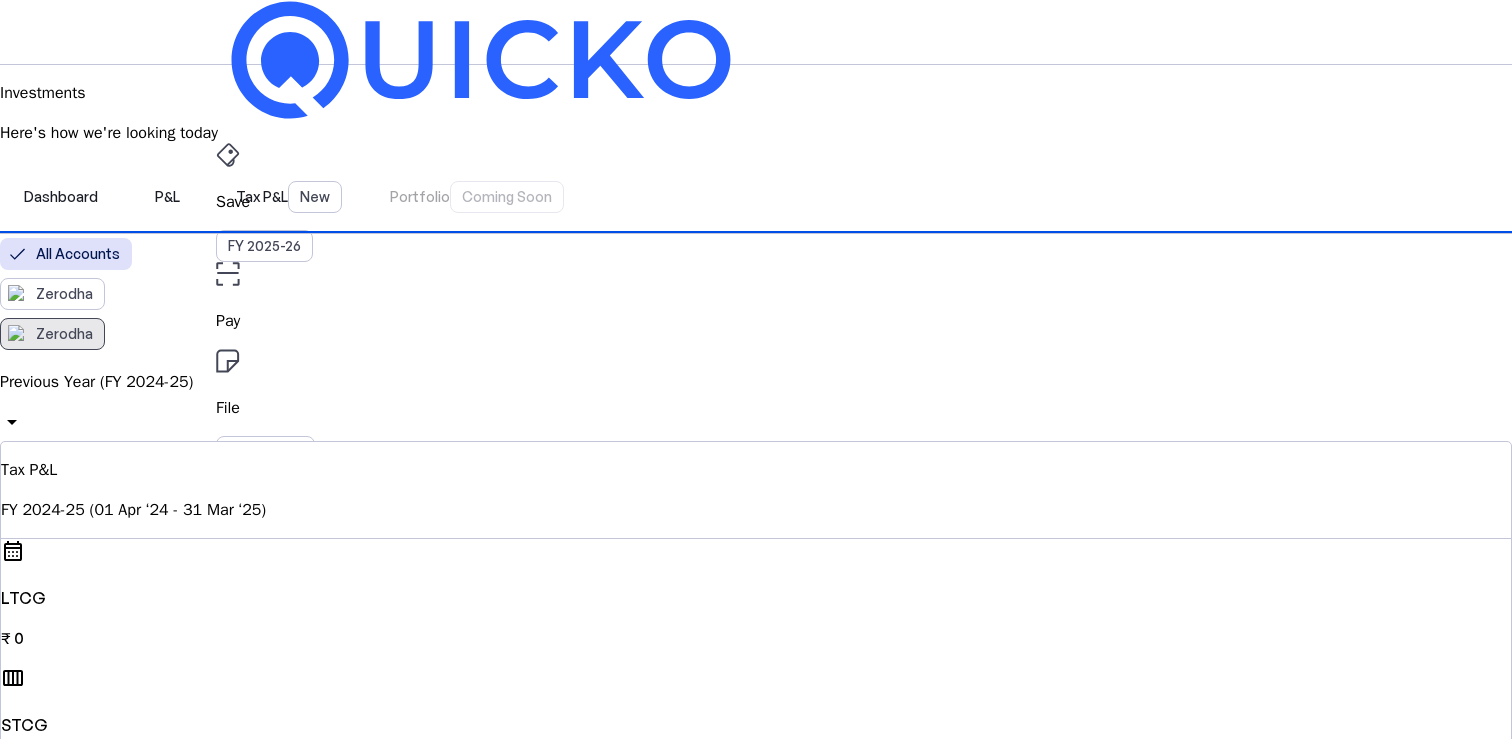 click on "Zerodha" at bounding box center [64, 334] 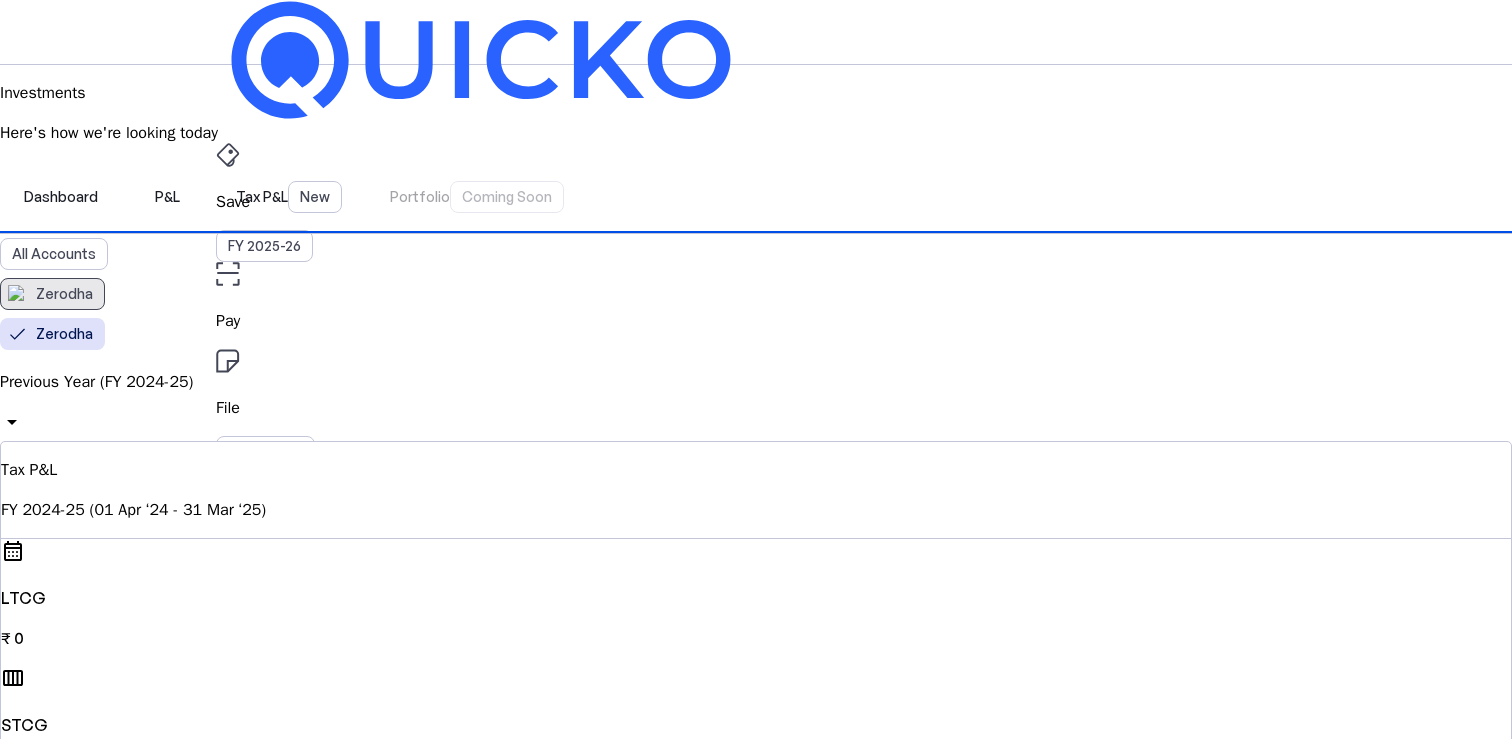 click on "Zerodha" at bounding box center (52, 294) 